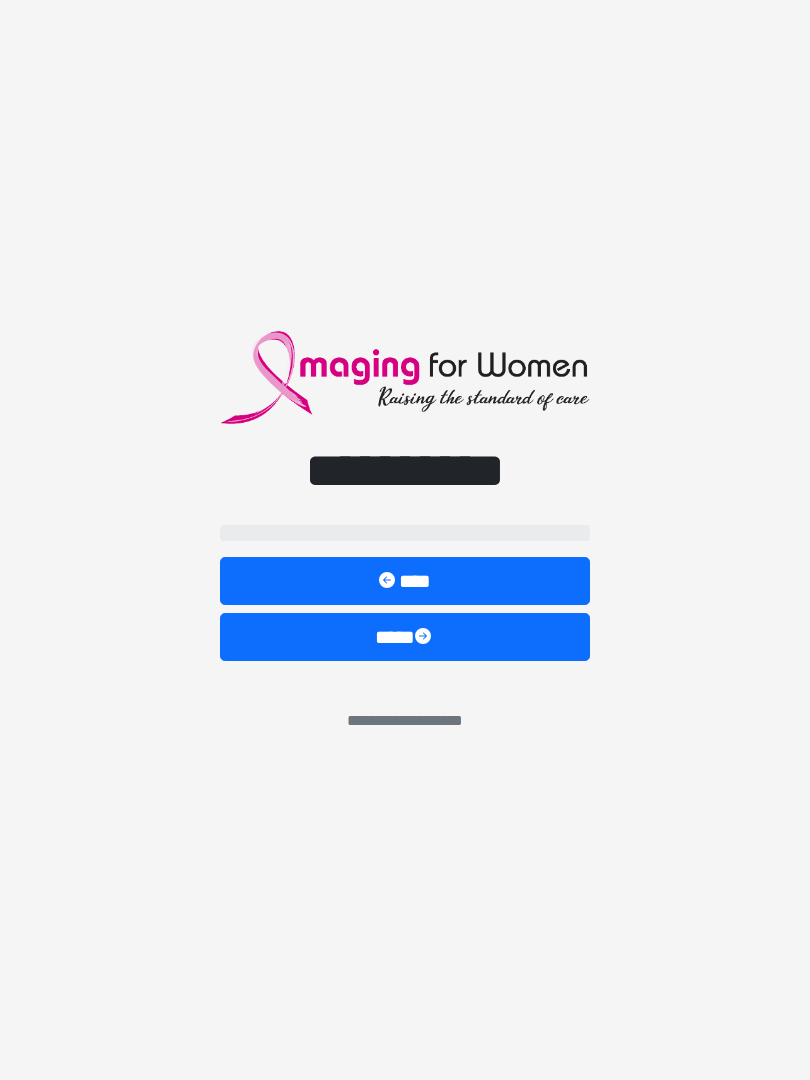 scroll, scrollTop: 0, scrollLeft: 0, axis: both 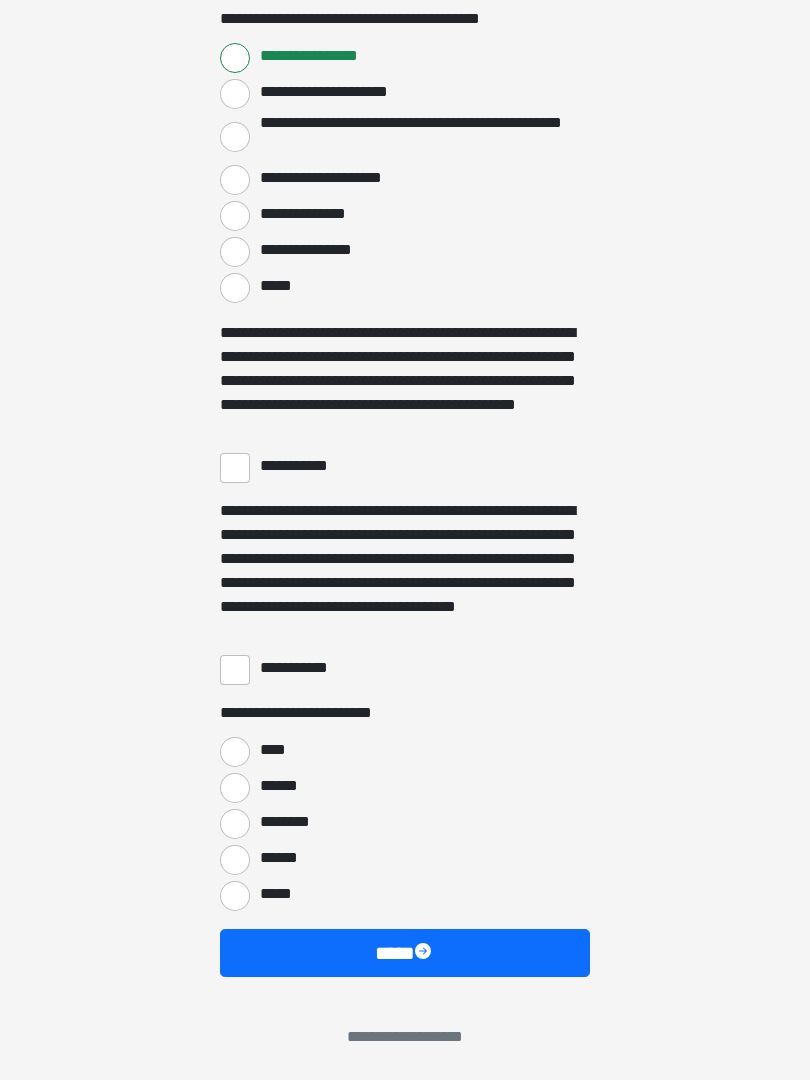 click on "**********" at bounding box center (235, 670) 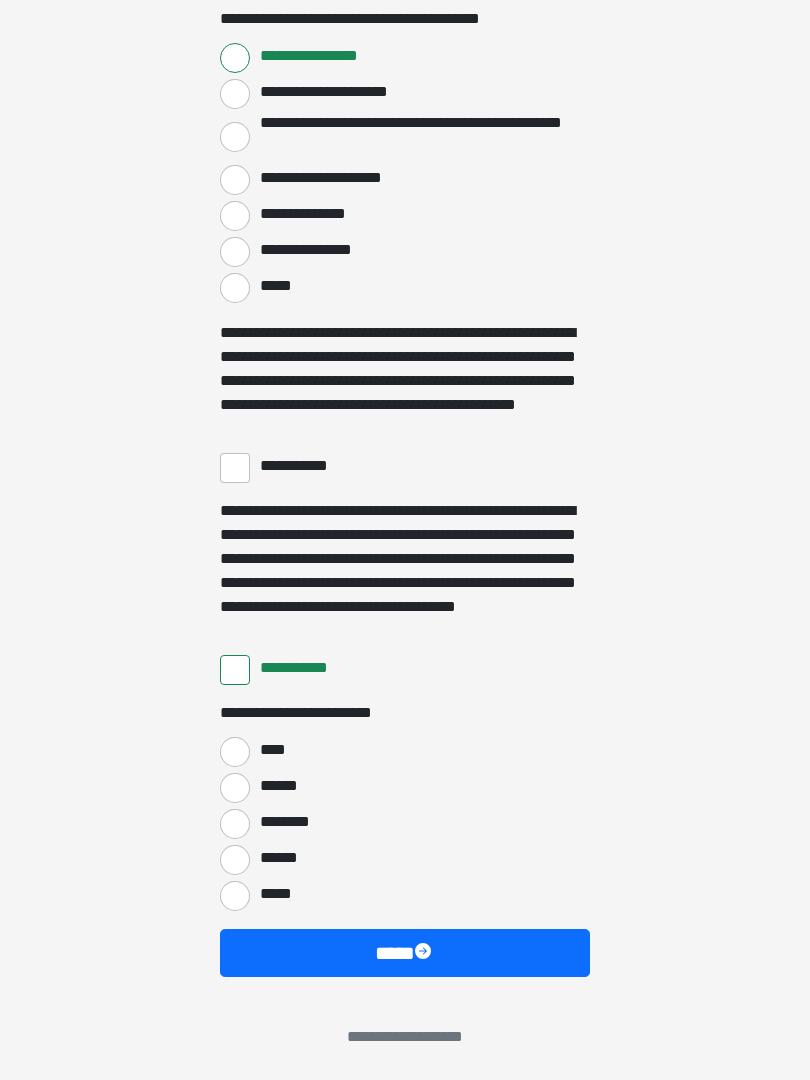 click on "****" at bounding box center [235, 752] 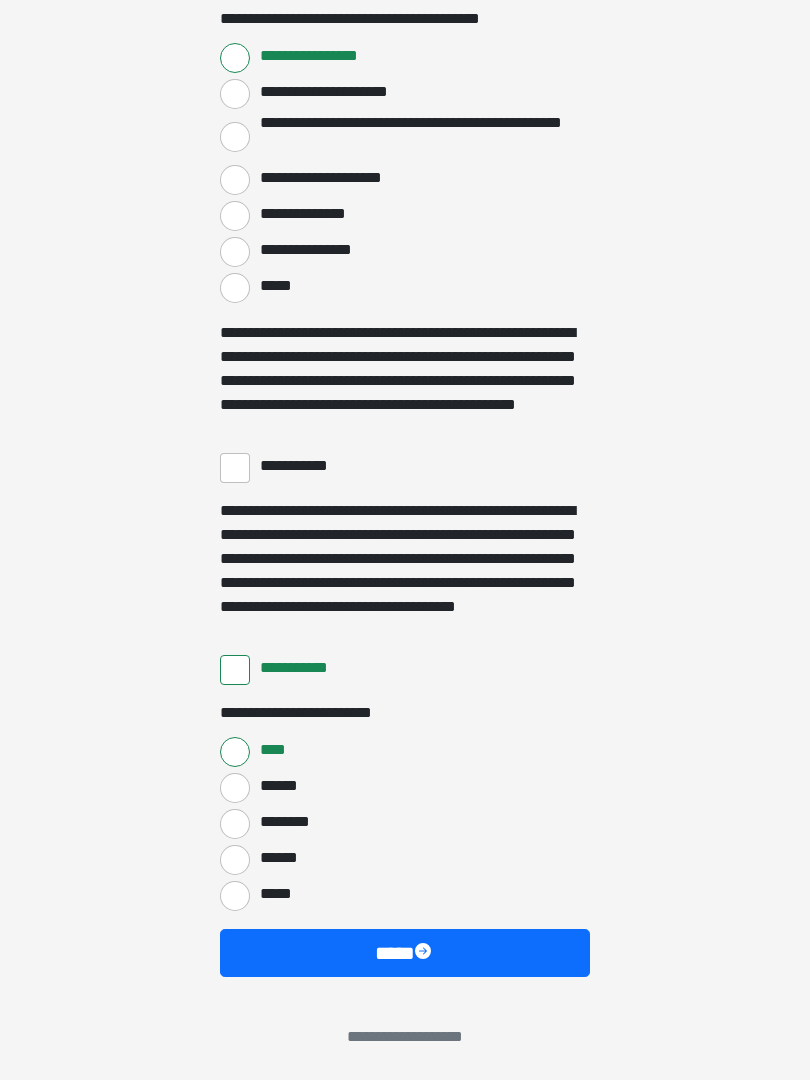 click at bounding box center [425, 953] 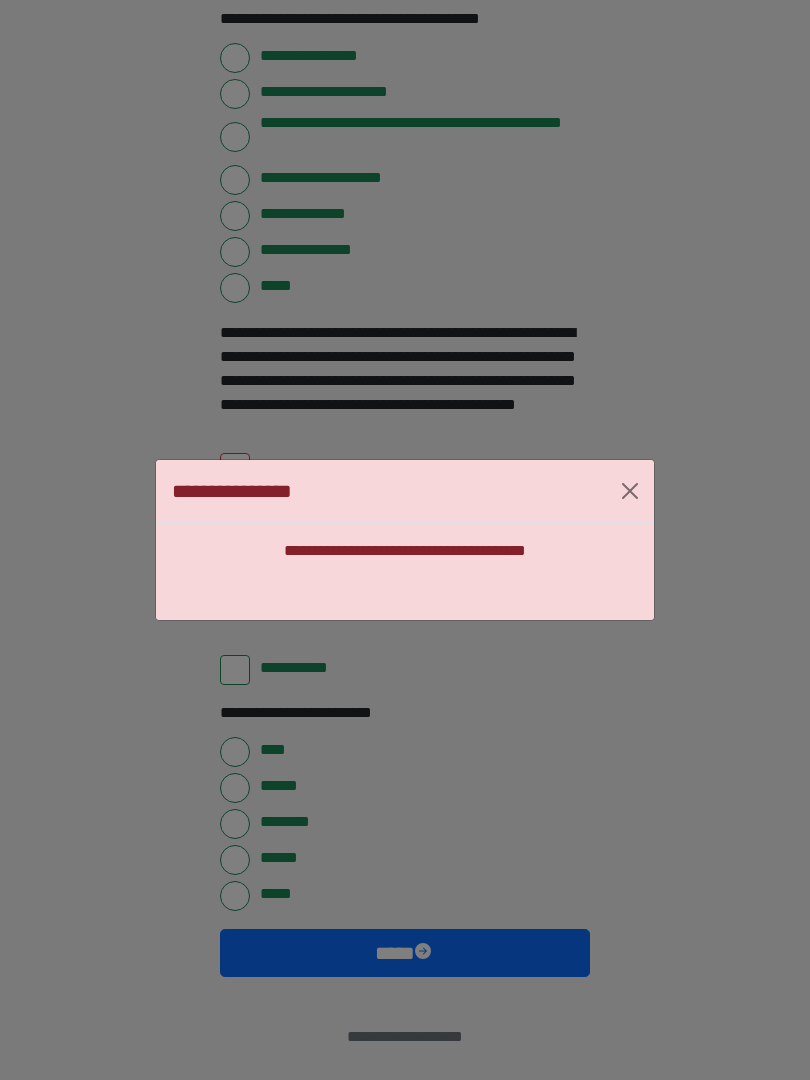click at bounding box center [630, 491] 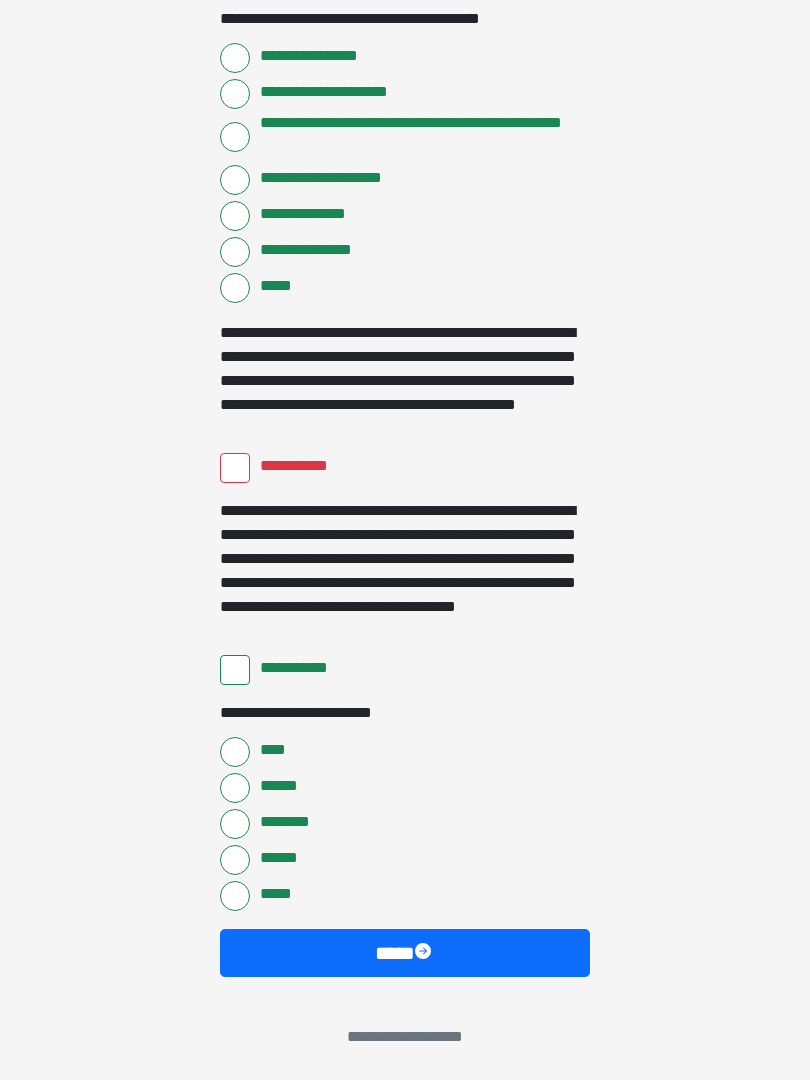 click on "****" at bounding box center [405, 953] 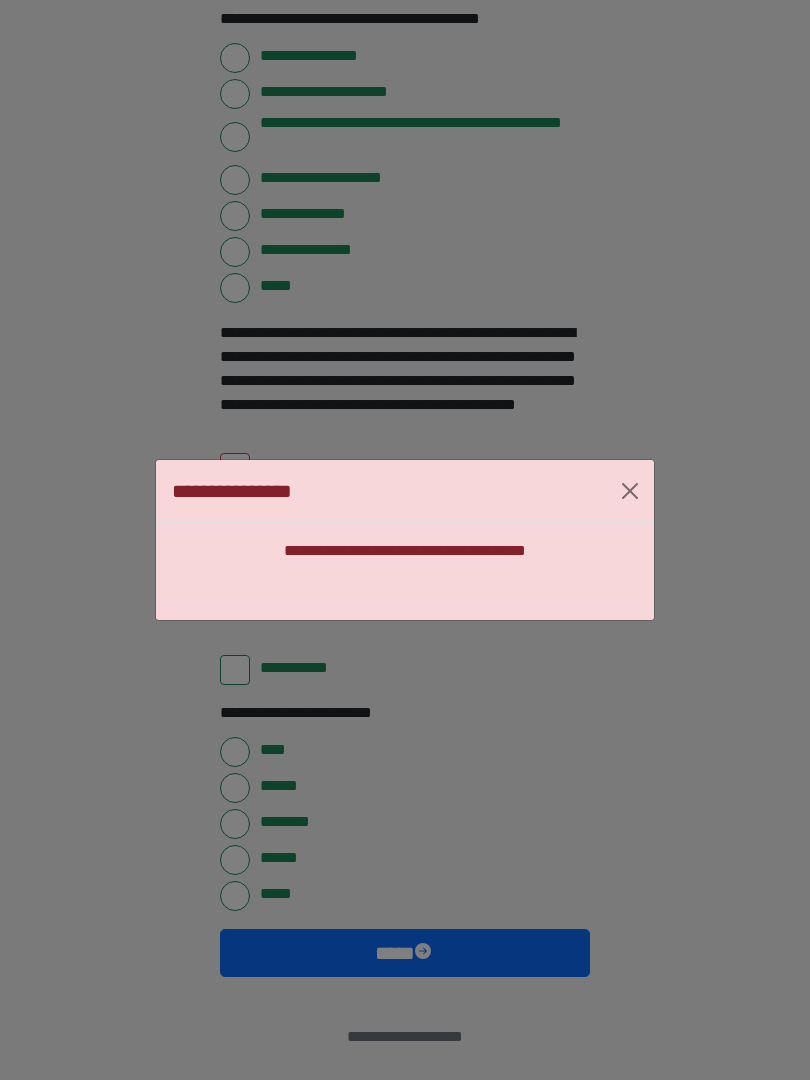 click at bounding box center (630, 491) 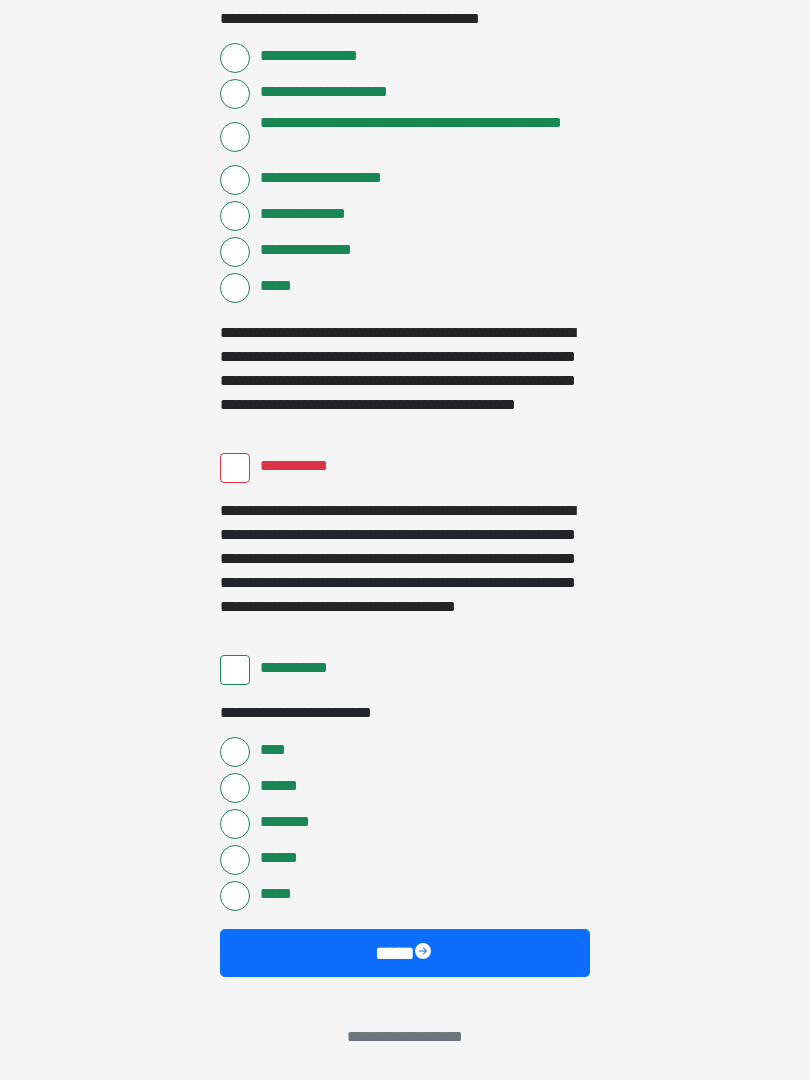 click on "**********" at bounding box center [405, -2857] 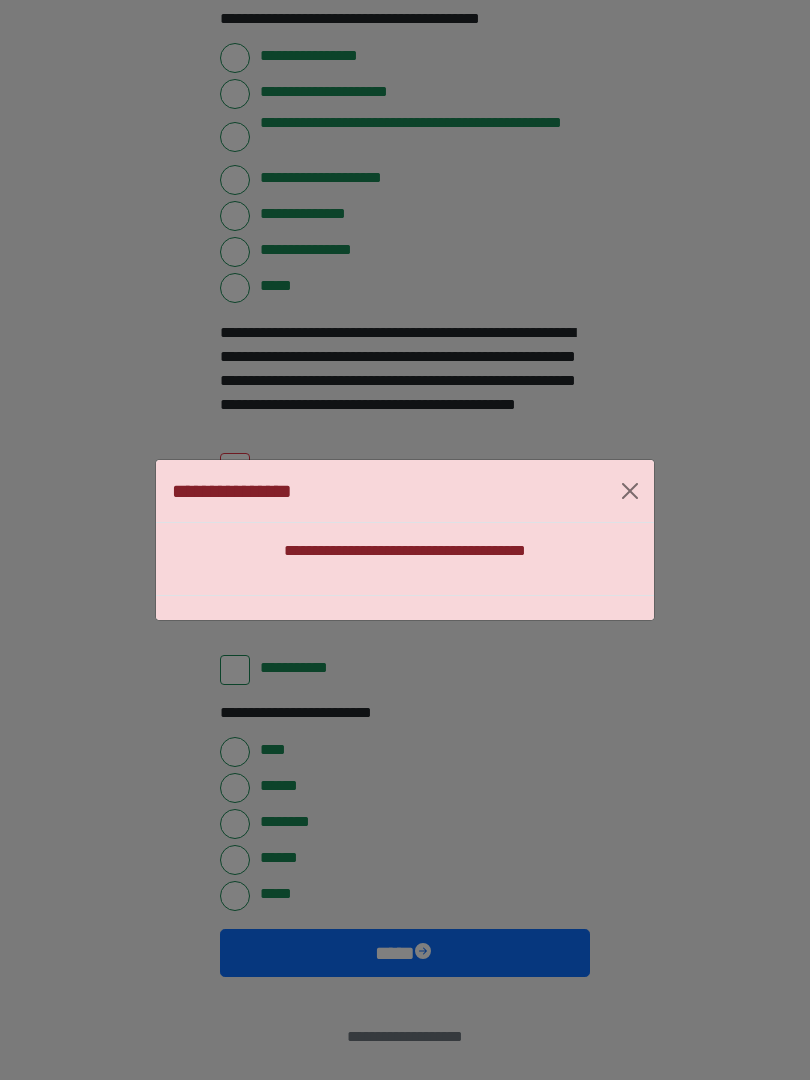 click at bounding box center (630, 491) 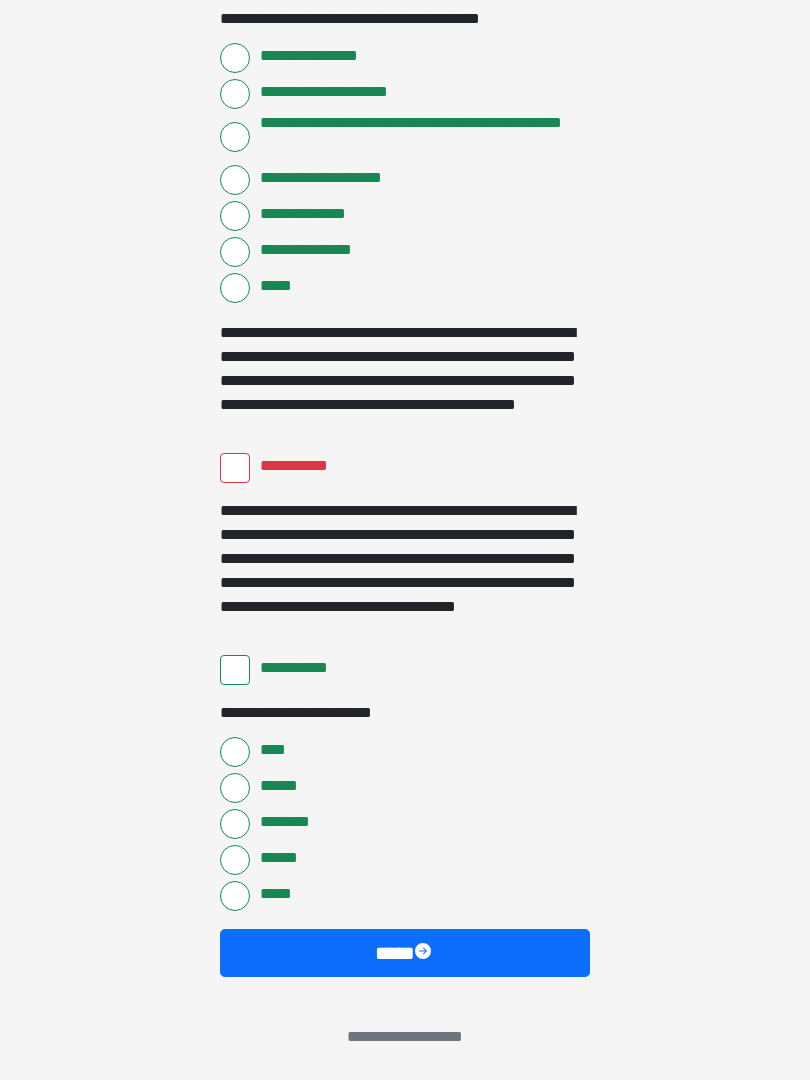 click on "**********" at bounding box center (235, 468) 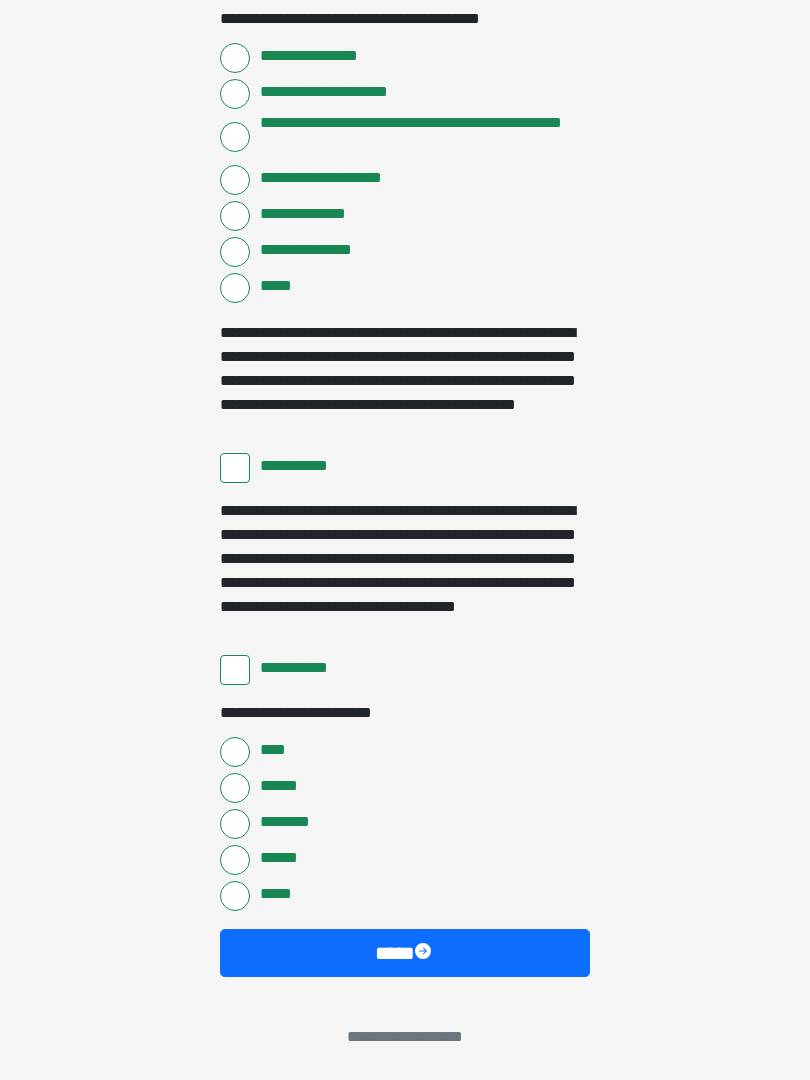 click on "****" at bounding box center (405, 953) 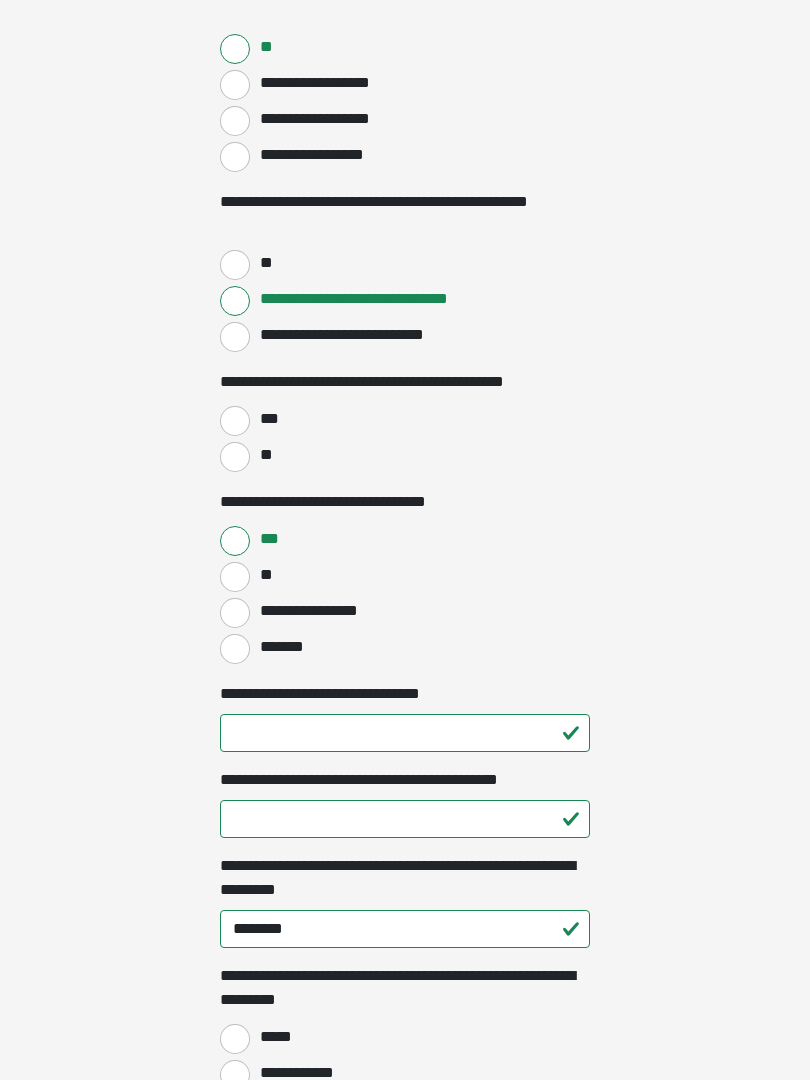scroll, scrollTop: 908, scrollLeft: 0, axis: vertical 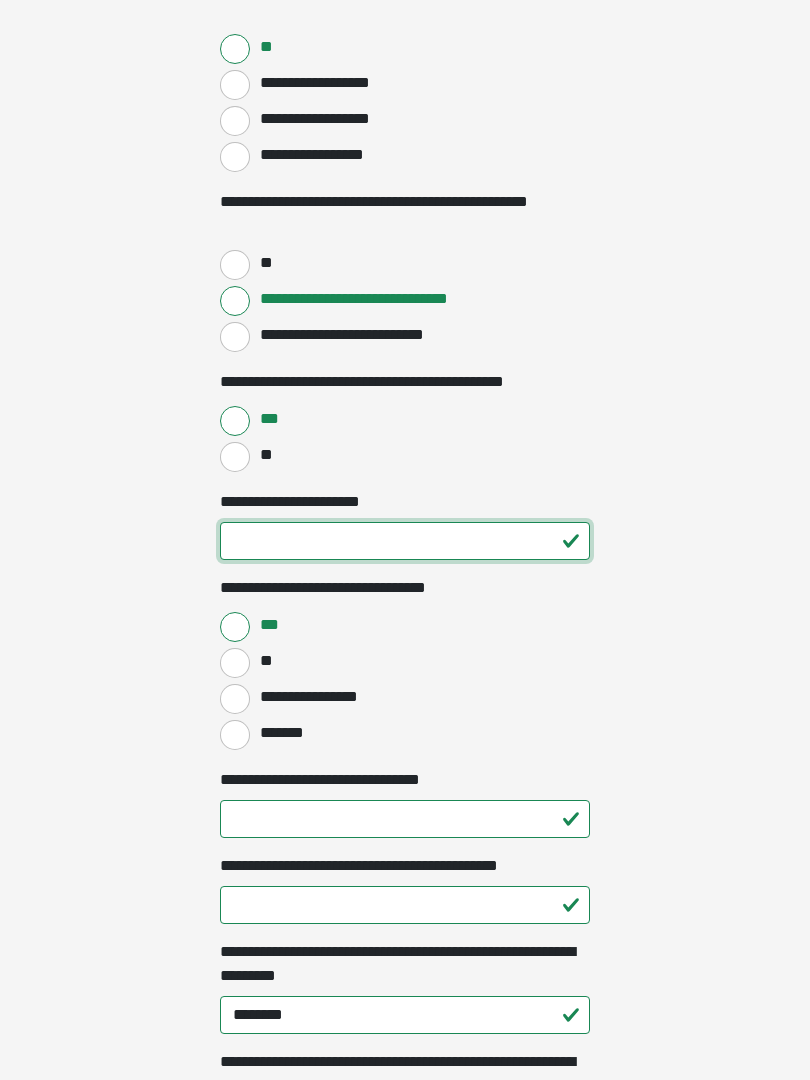click on "**********" at bounding box center [405, 541] 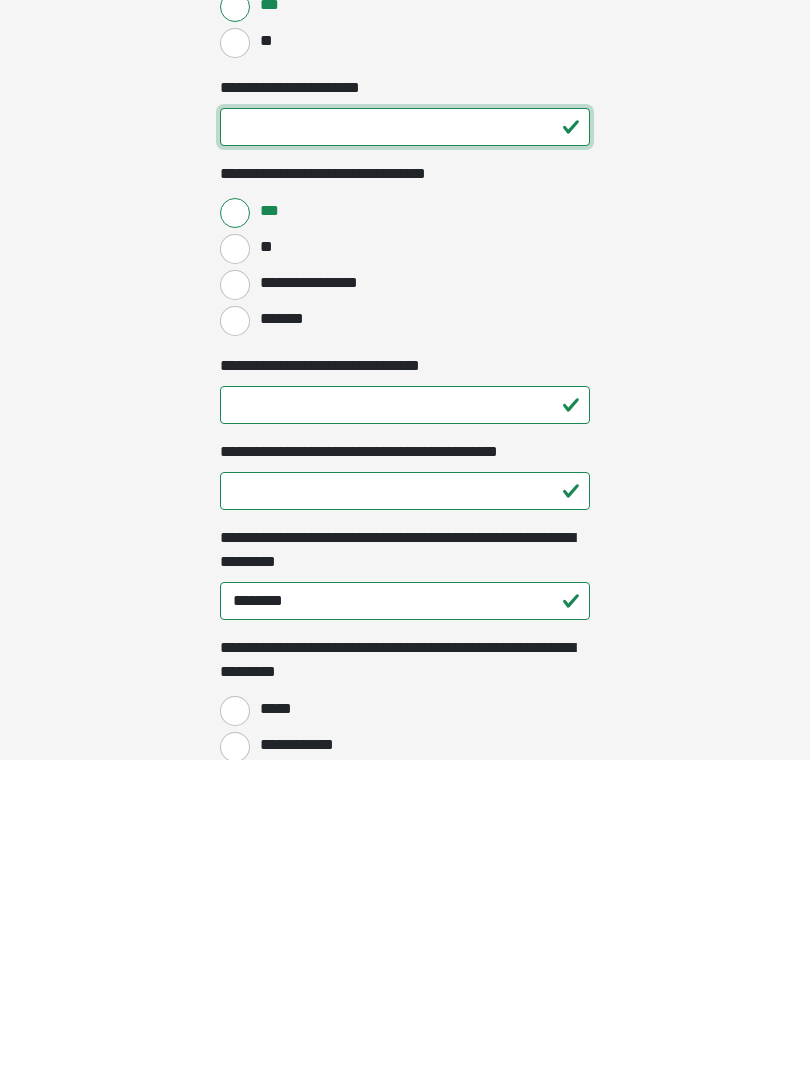 scroll, scrollTop: 1022, scrollLeft: 0, axis: vertical 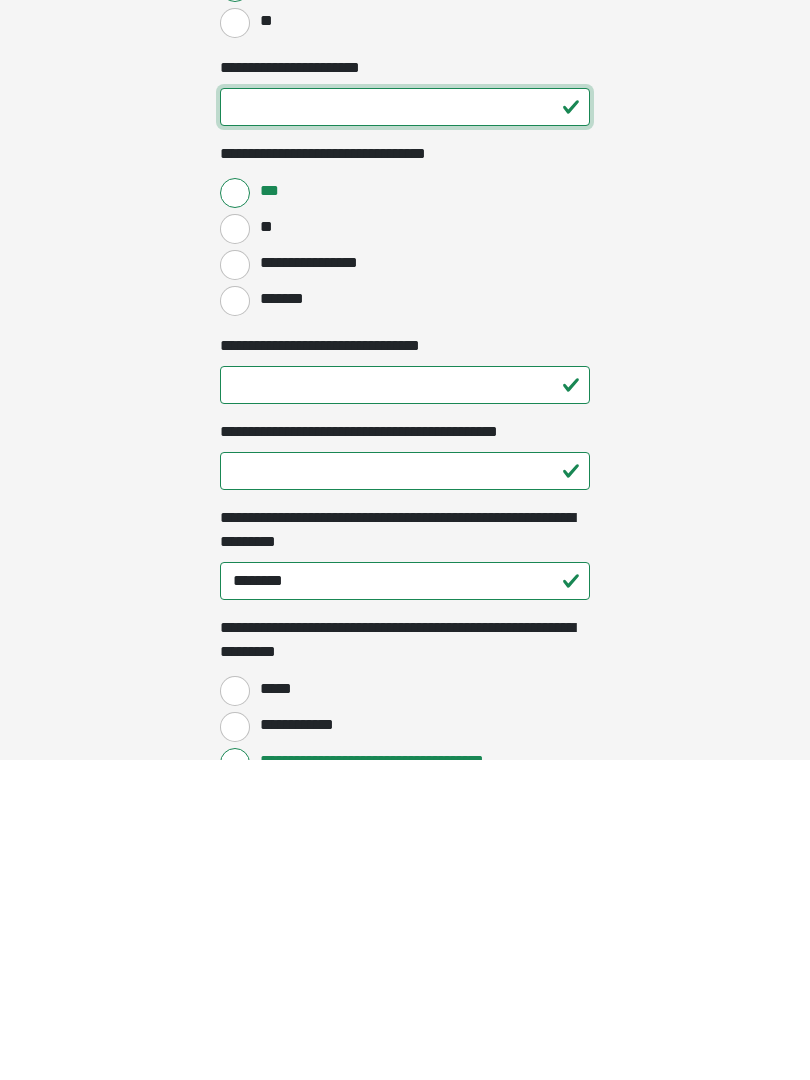 type on "**" 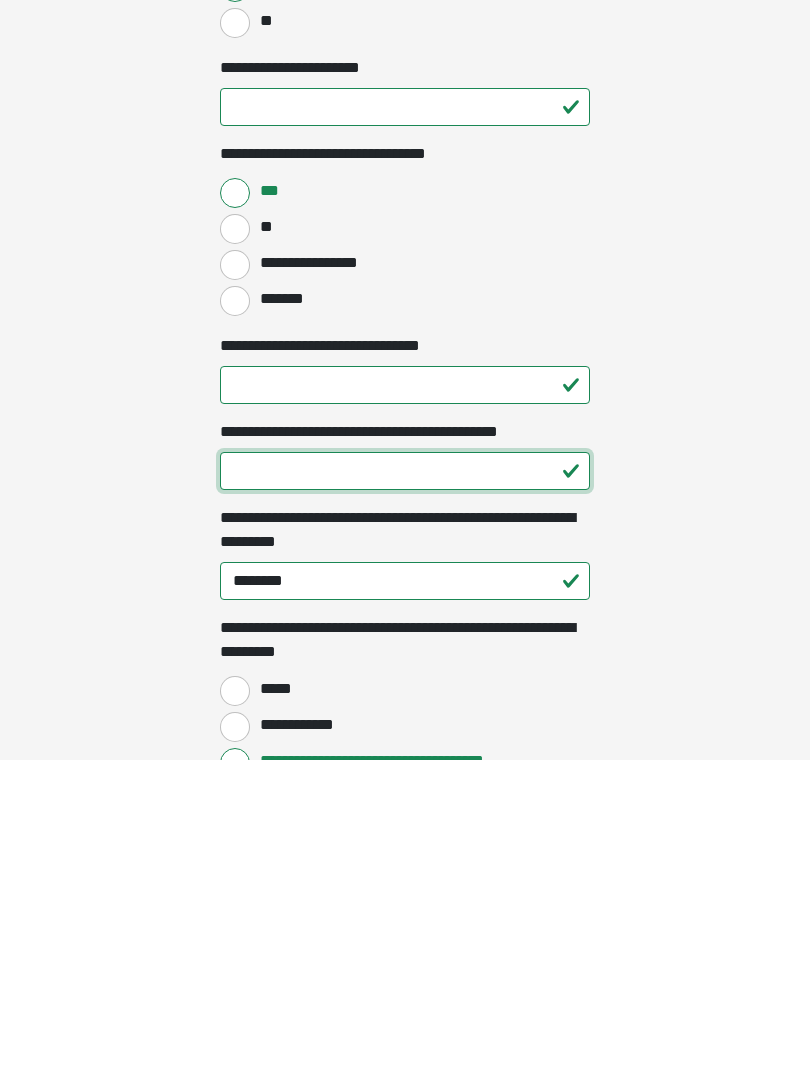 click on "**********" at bounding box center (405, 791) 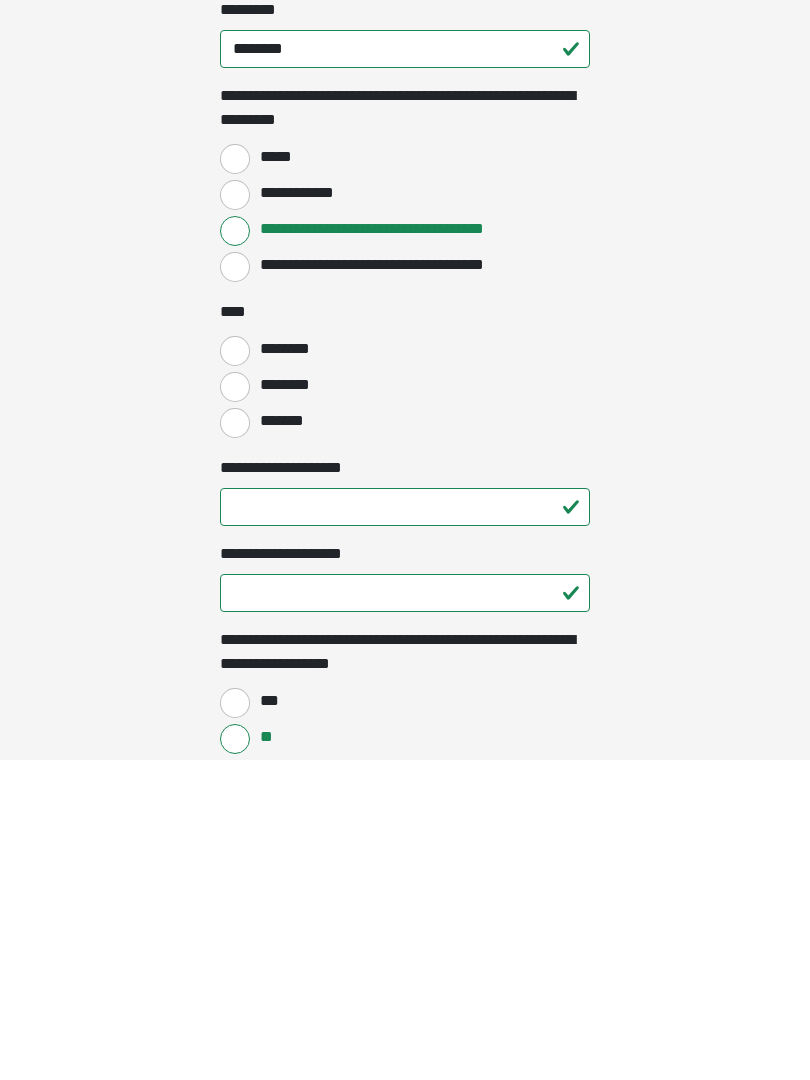 scroll, scrollTop: 1554, scrollLeft: 0, axis: vertical 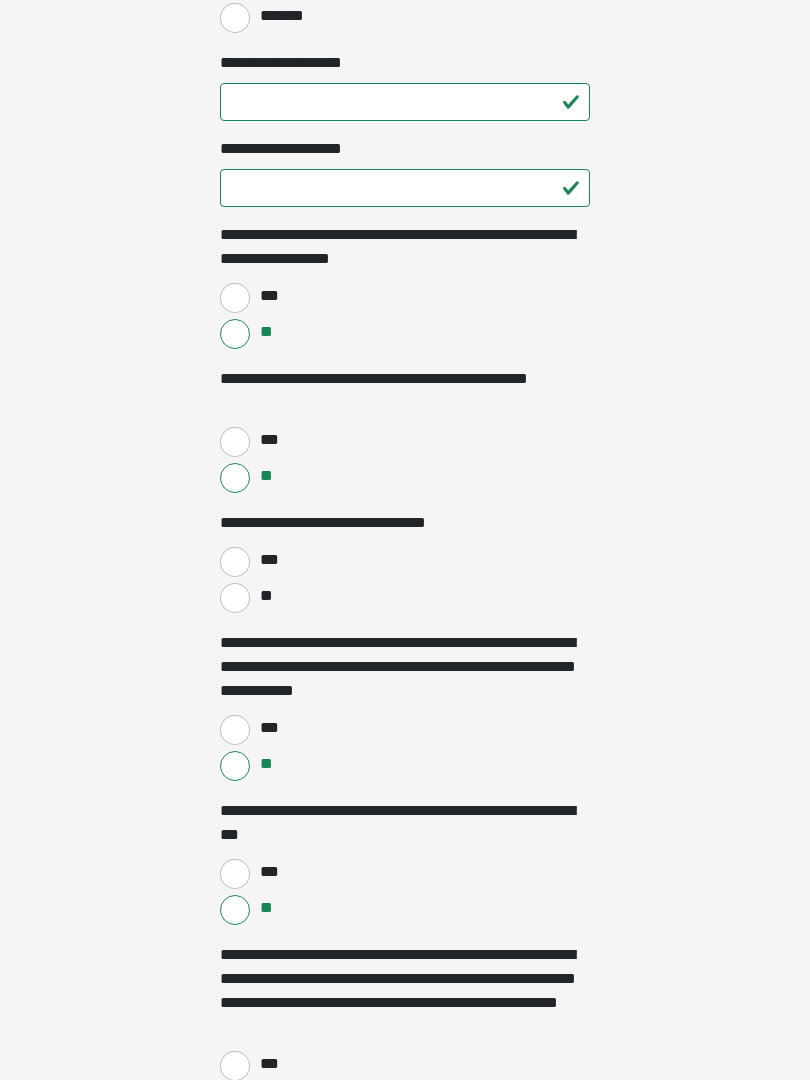 click on "**" at bounding box center [235, 599] 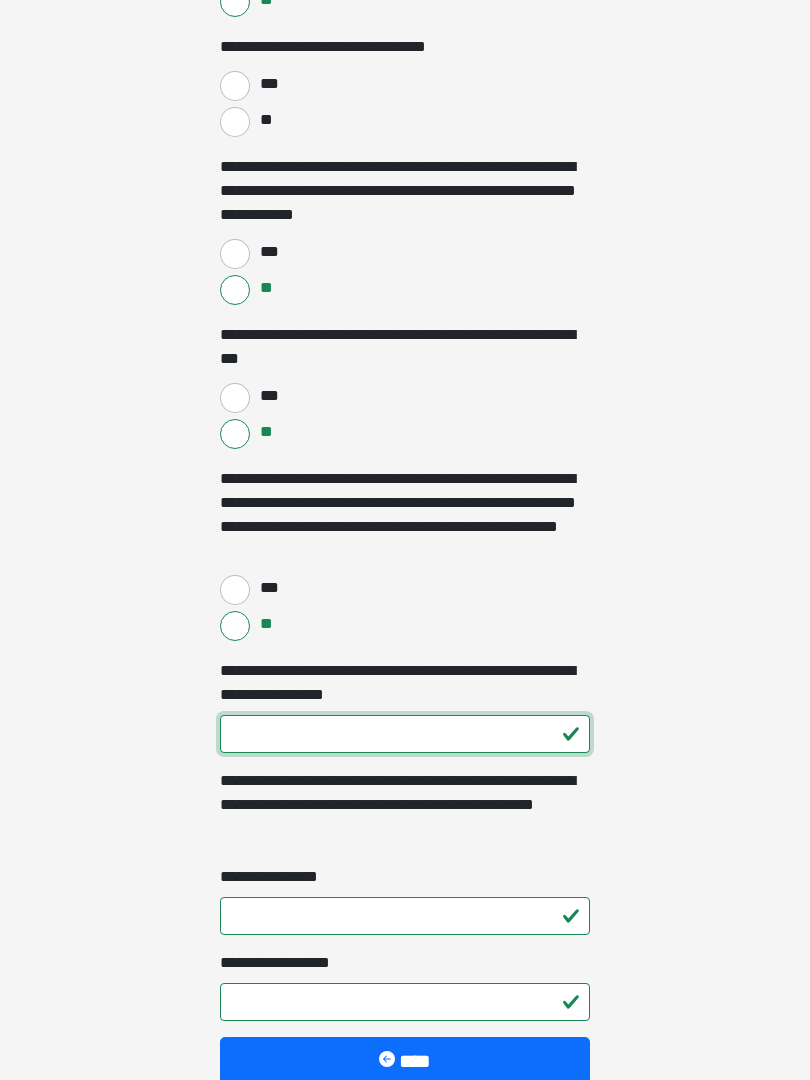 click on "**********" at bounding box center [405, 734] 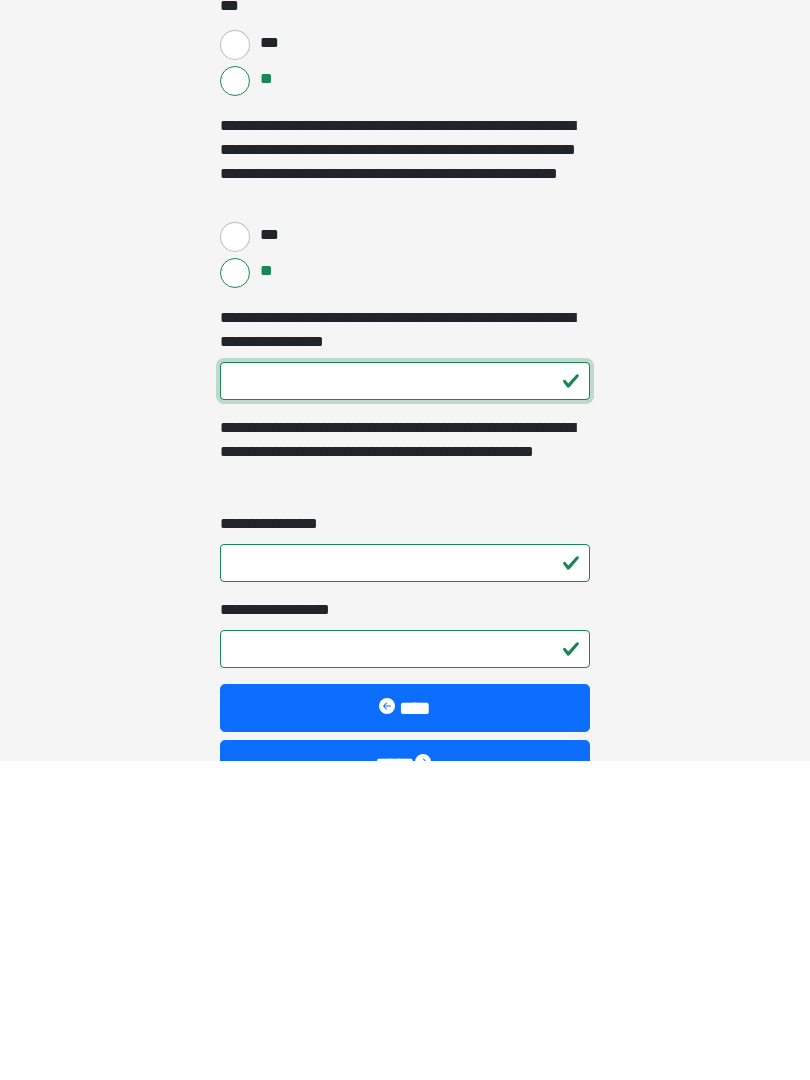 type on "***" 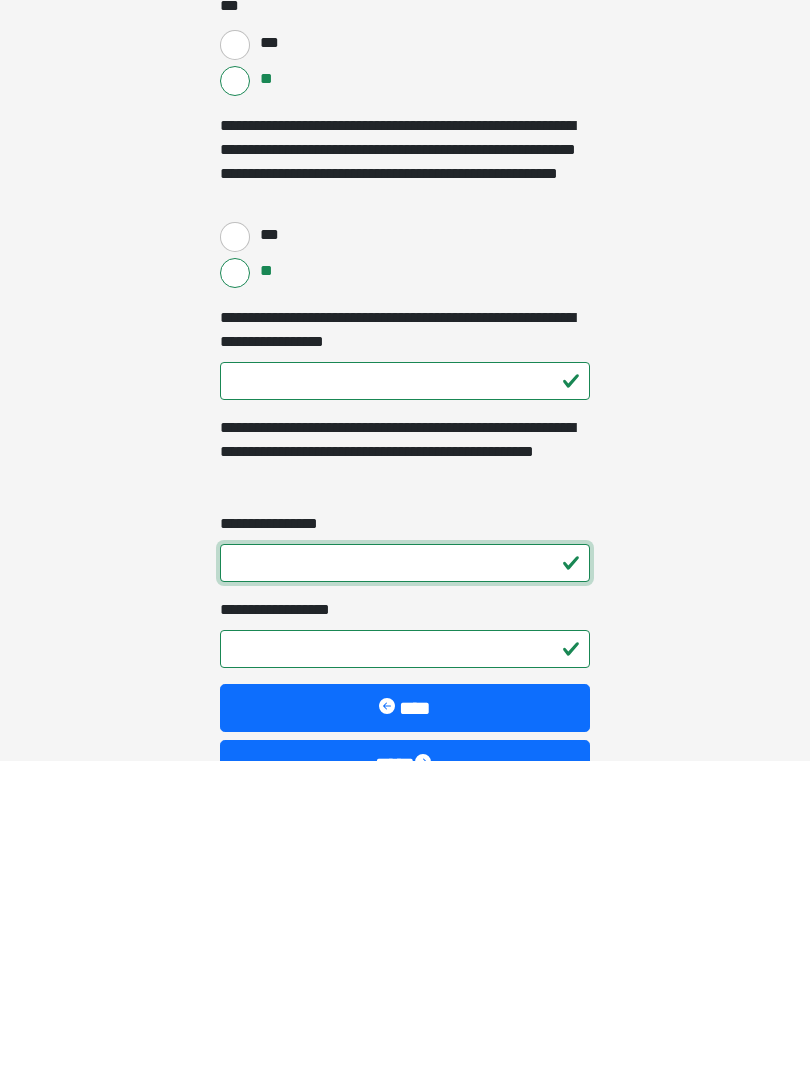 click on "**********" at bounding box center [405, 883] 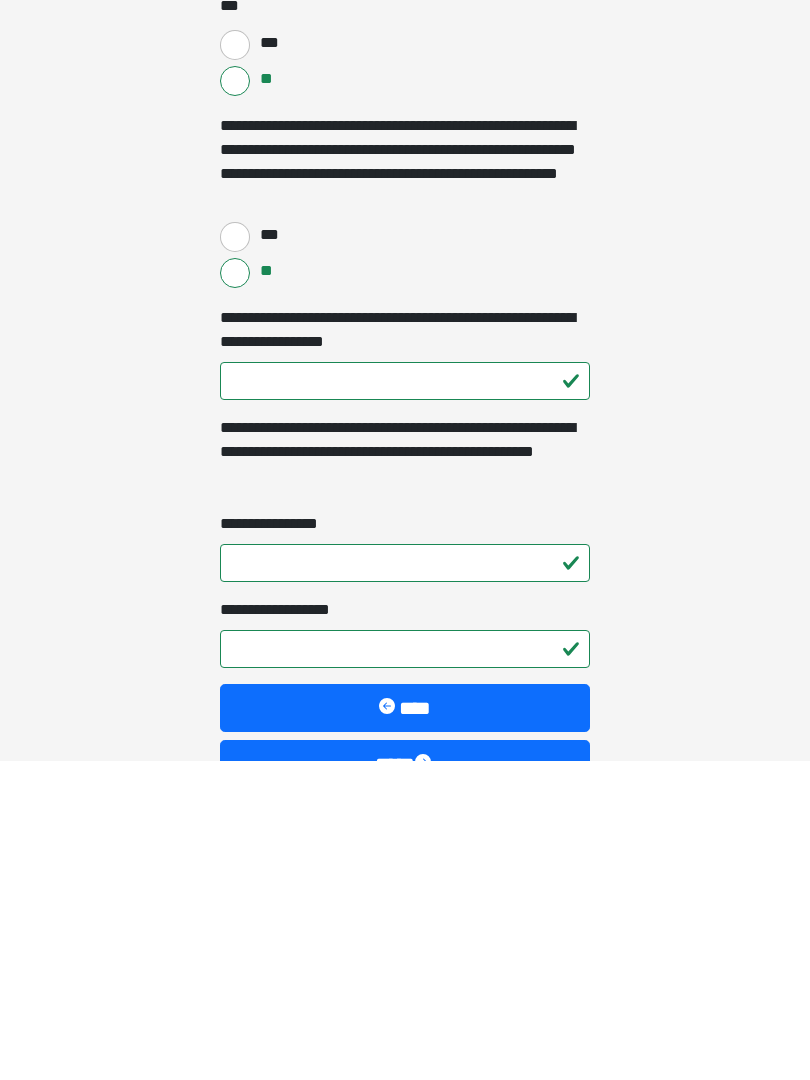 click on "**********" at bounding box center [405, 969] 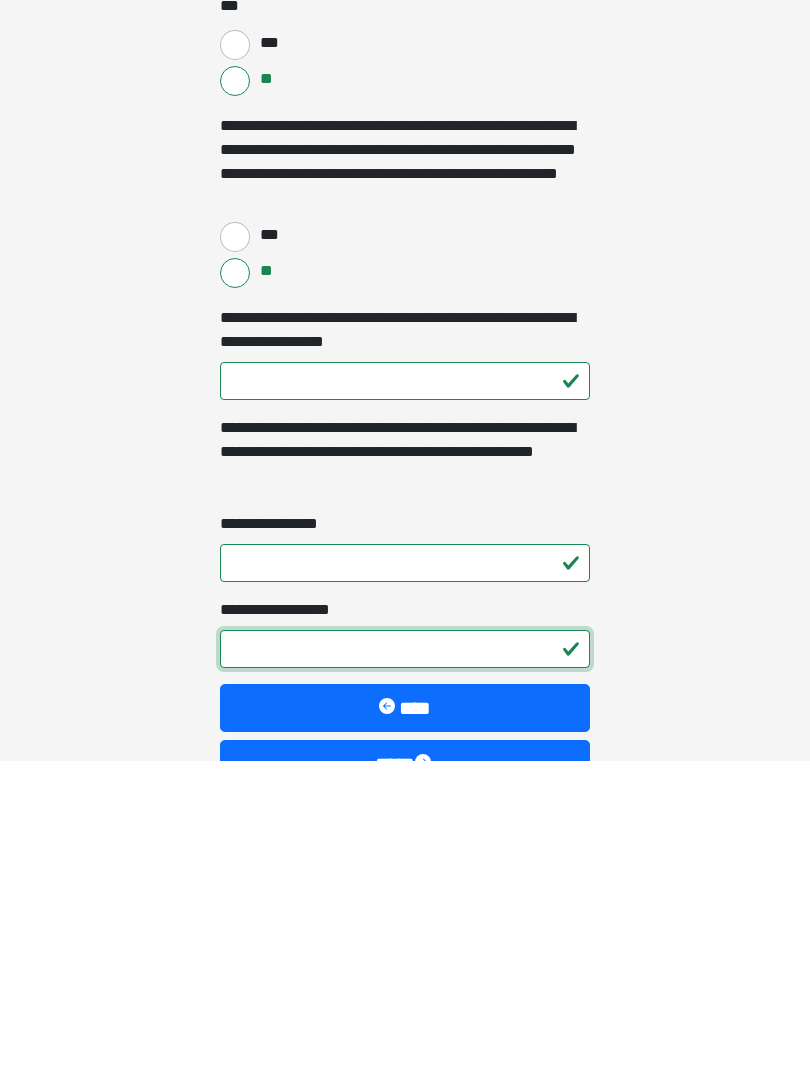 type on "*" 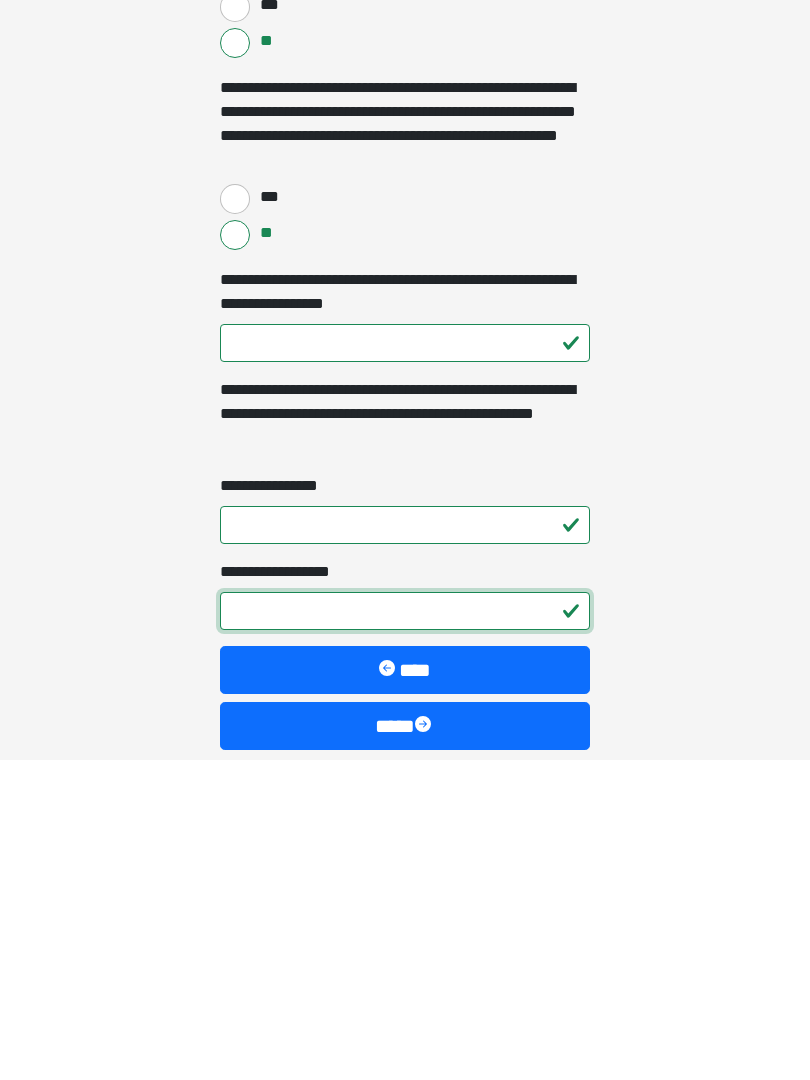 scroll, scrollTop: 2889, scrollLeft: 0, axis: vertical 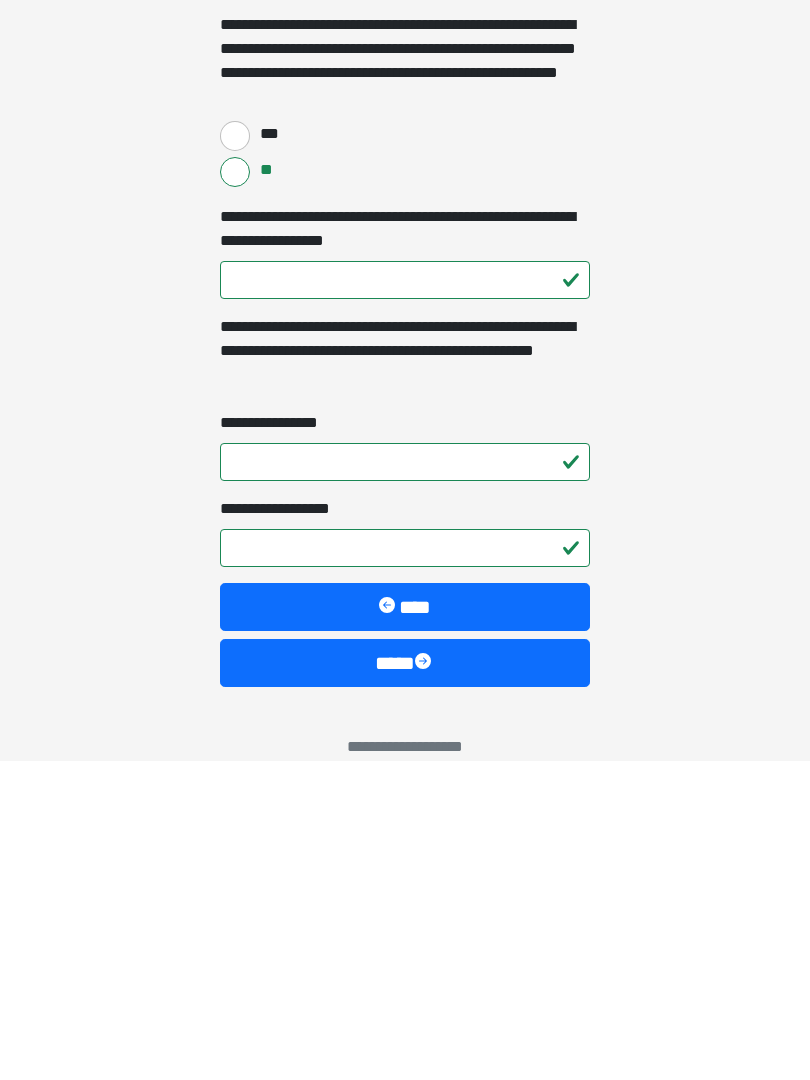 click on "****" at bounding box center (405, 983) 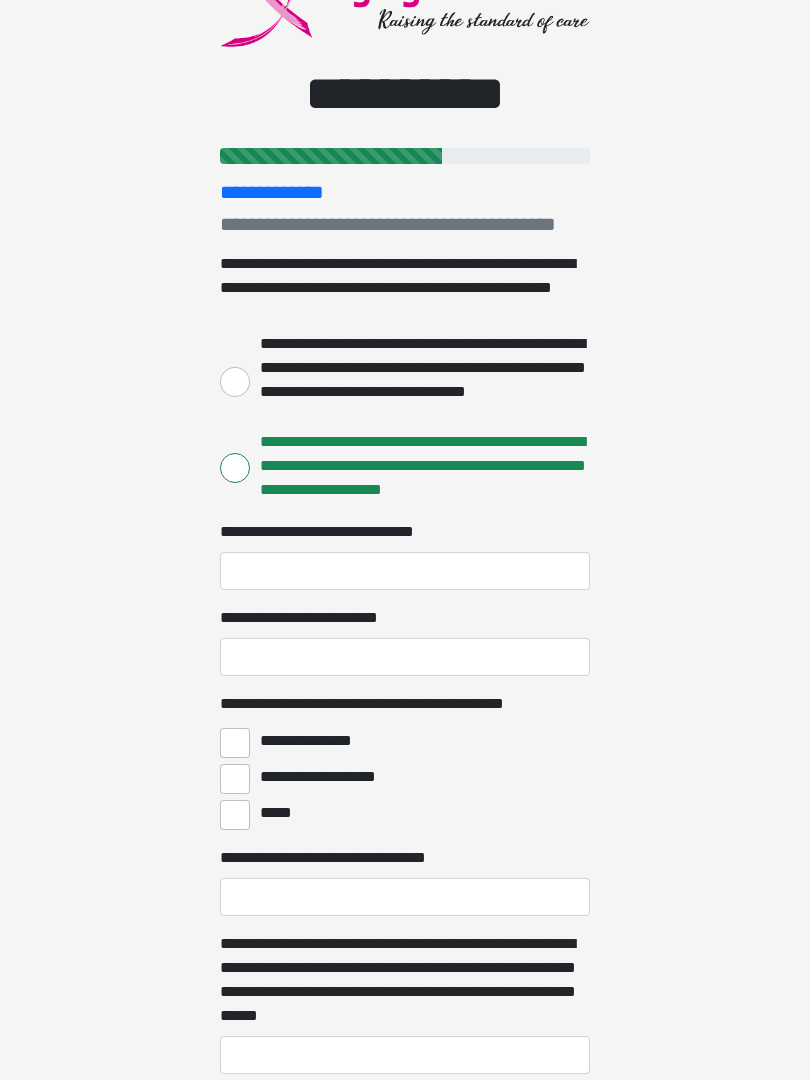scroll, scrollTop: 102, scrollLeft: 0, axis: vertical 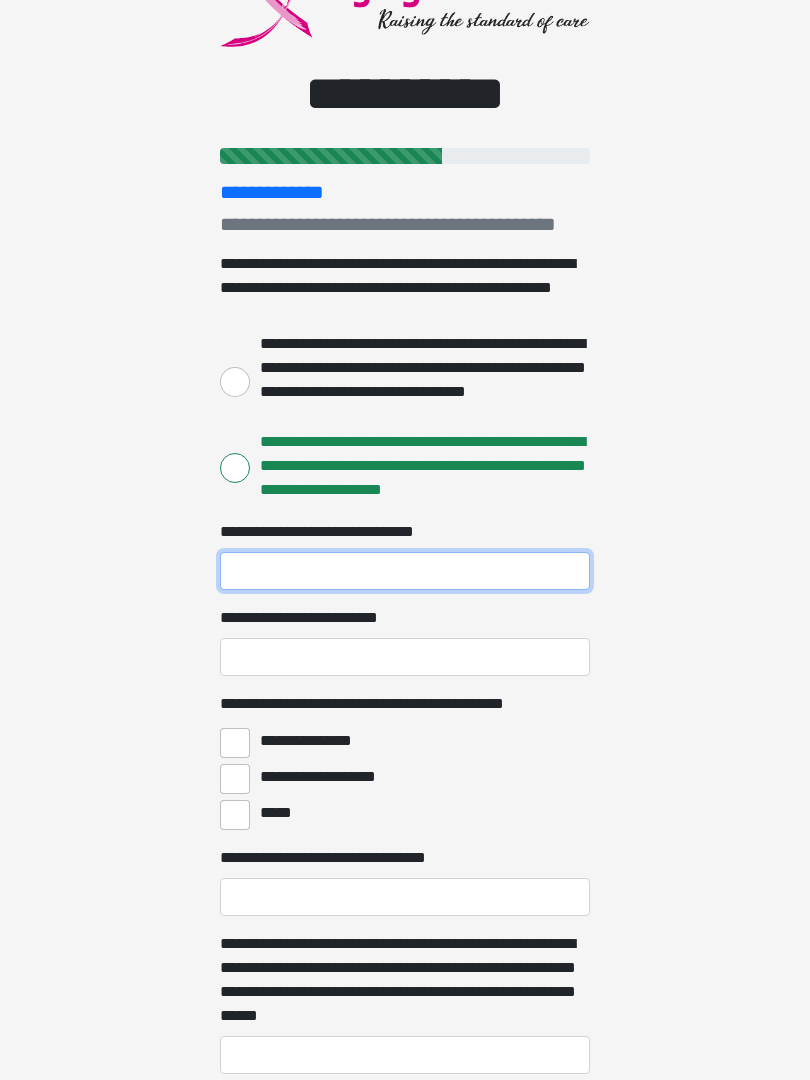 click on "**********" at bounding box center [405, 571] 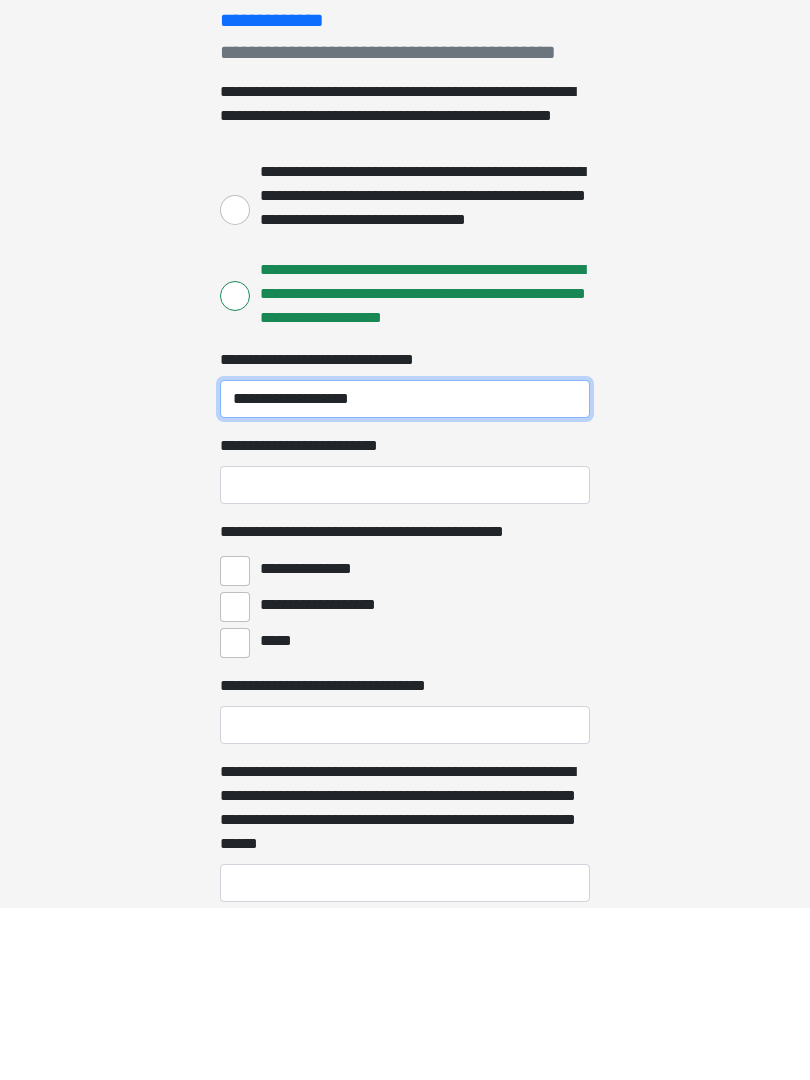 type on "**********" 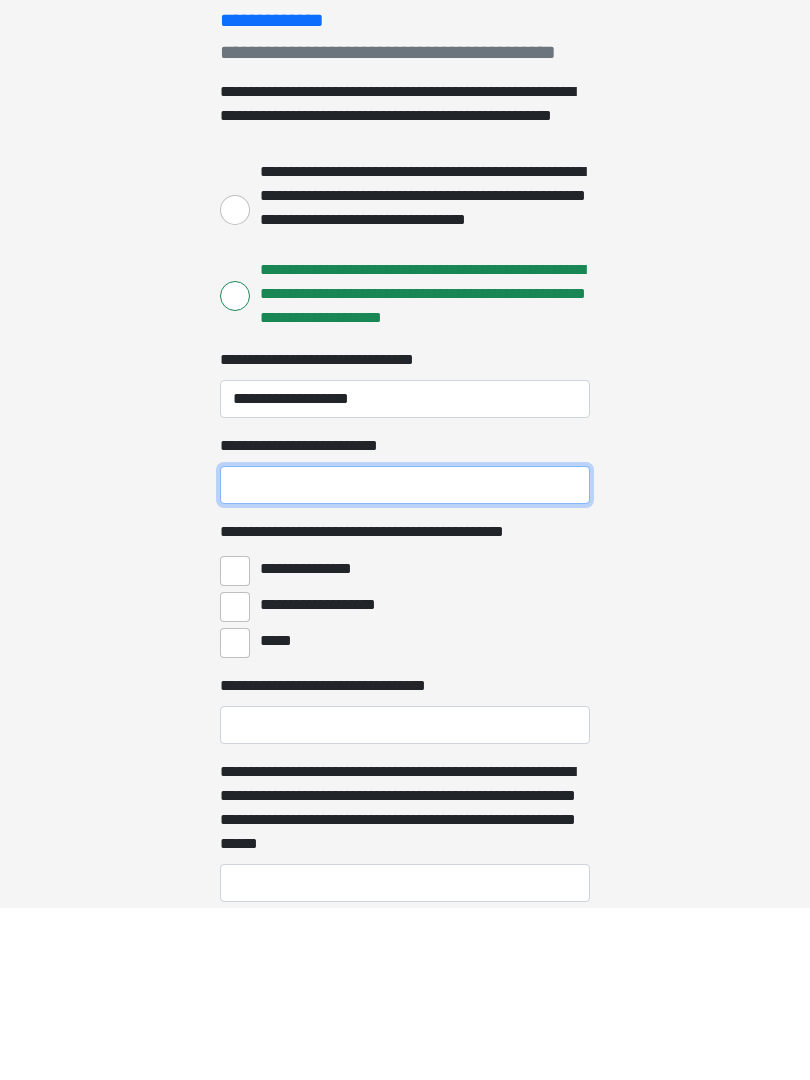 click on "**********" at bounding box center (405, 657) 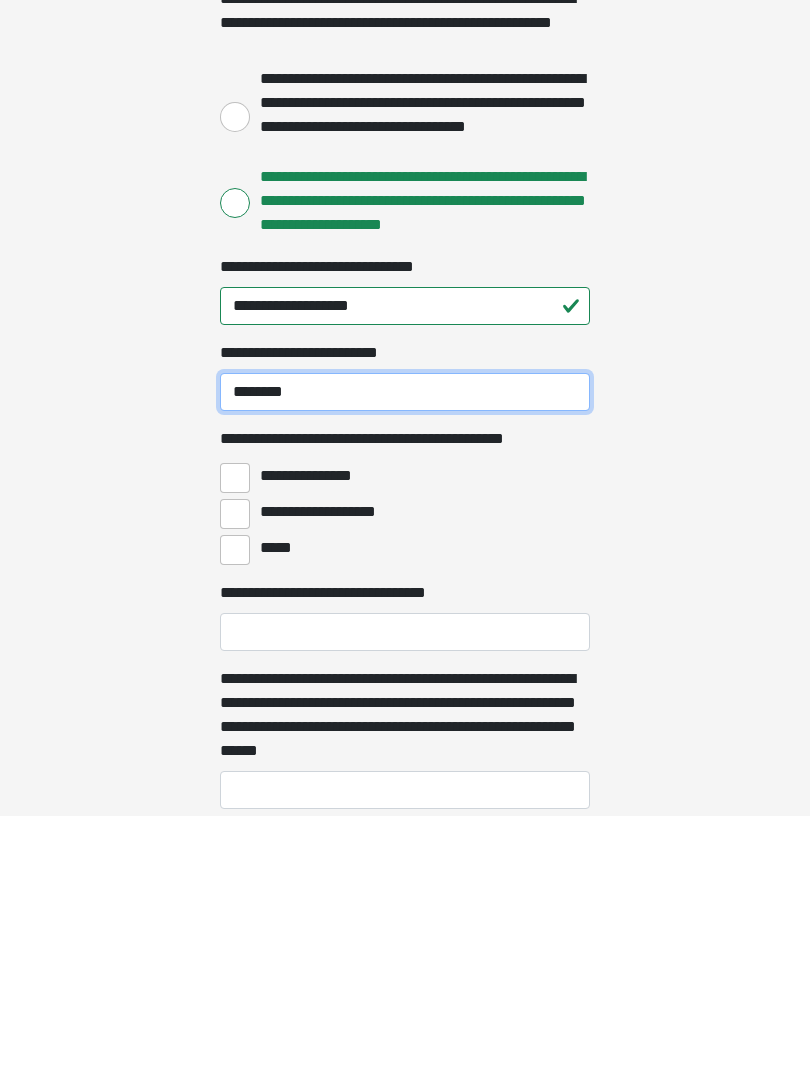 type on "********" 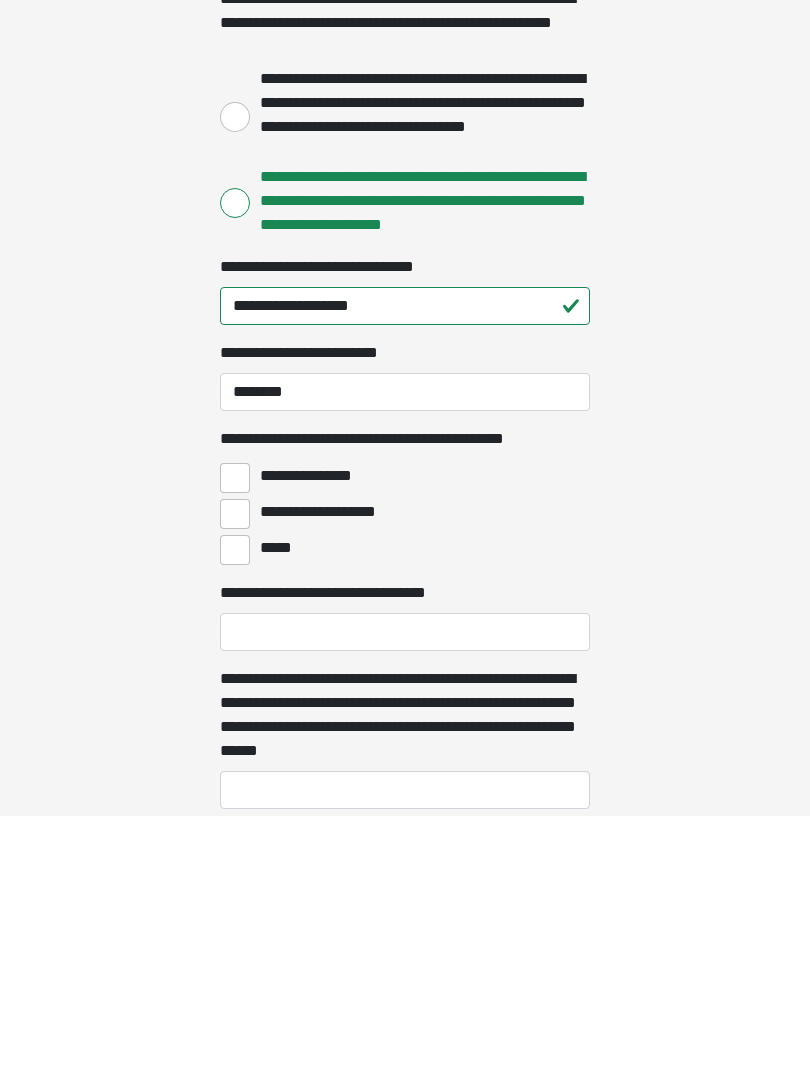 click on "**********" at bounding box center (235, 743) 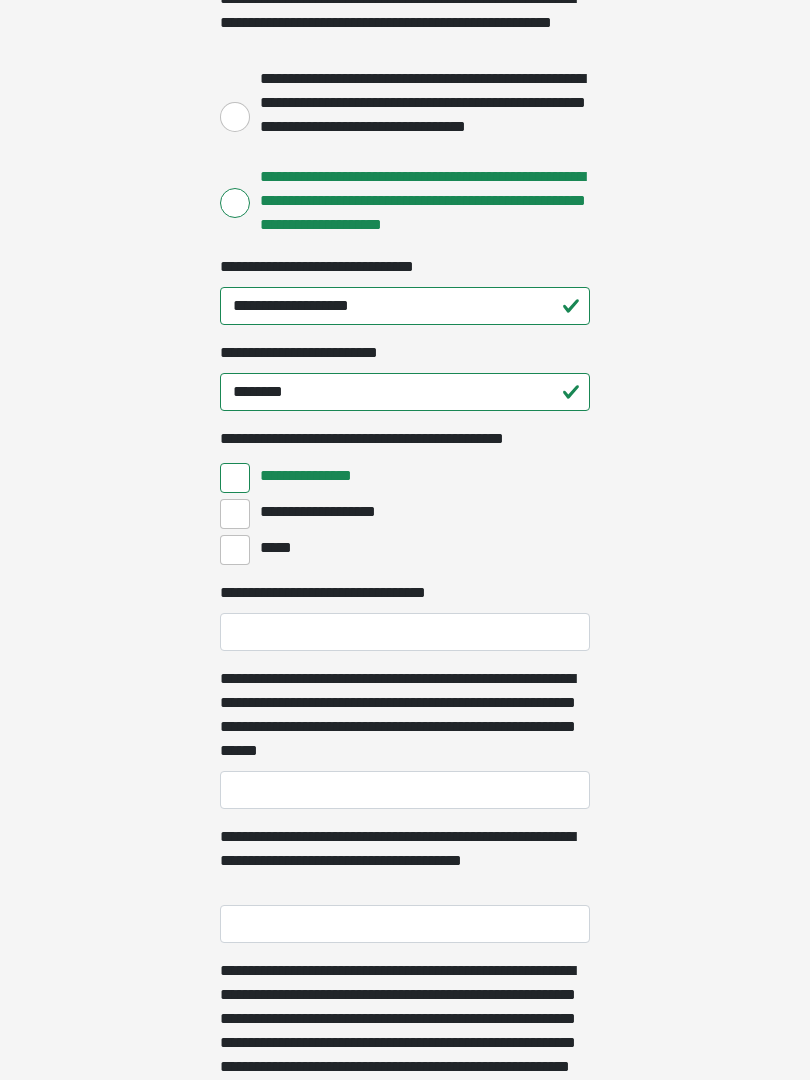 click on "**********" at bounding box center (235, 514) 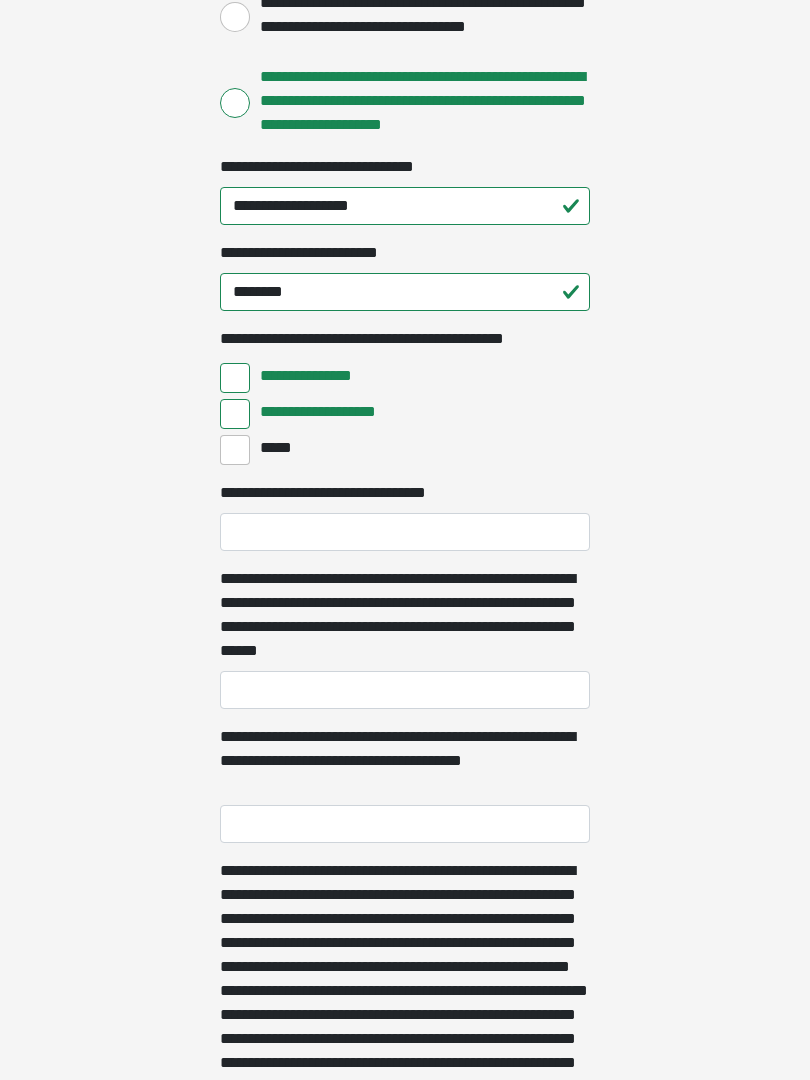 scroll, scrollTop: 470, scrollLeft: 0, axis: vertical 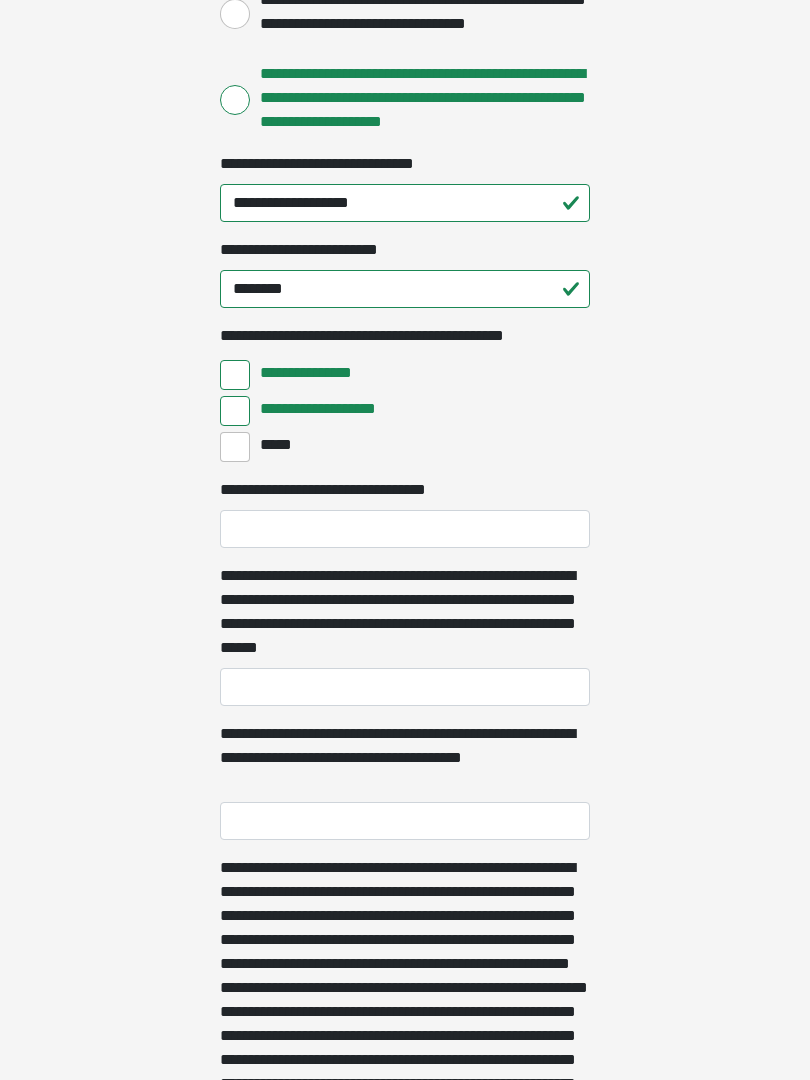 click on "*****" at bounding box center [235, 447] 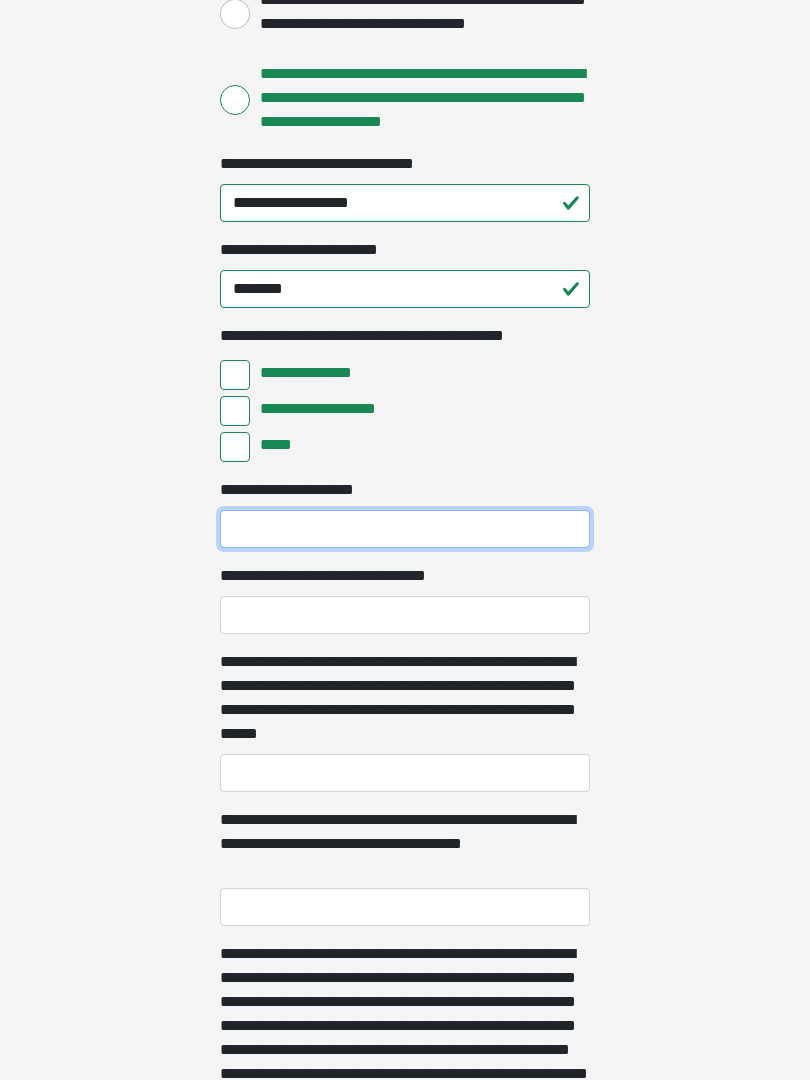click on "**********" at bounding box center [405, 529] 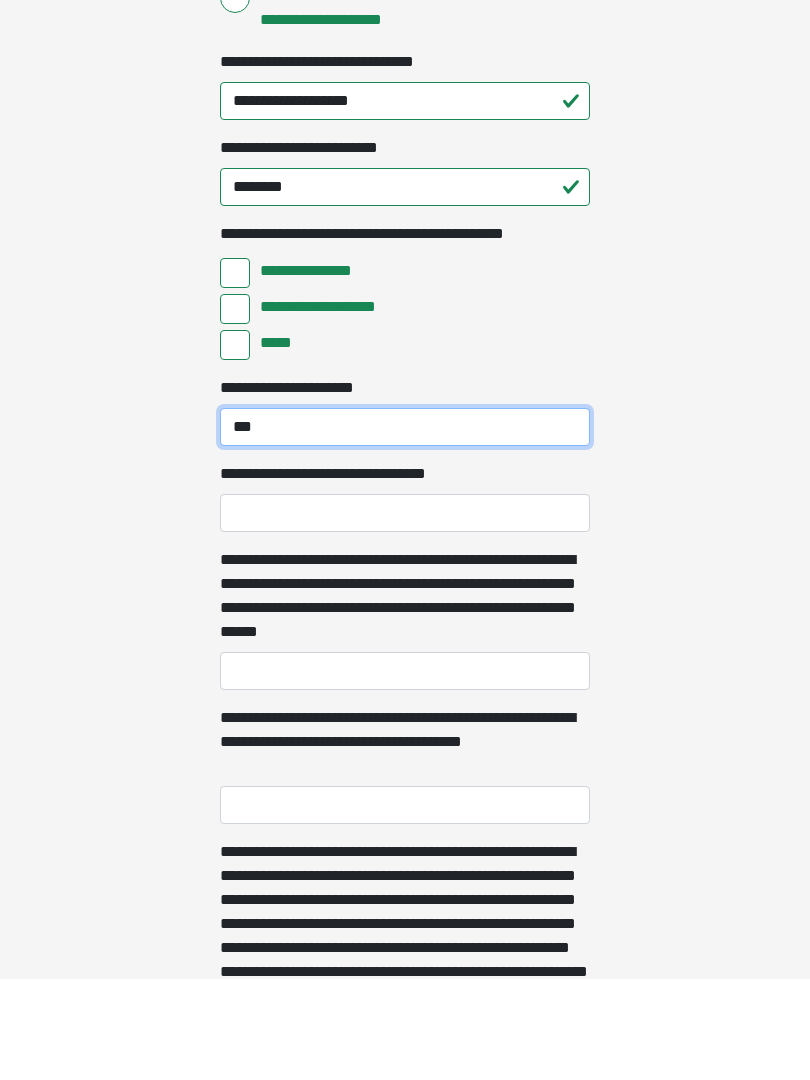 type on "***" 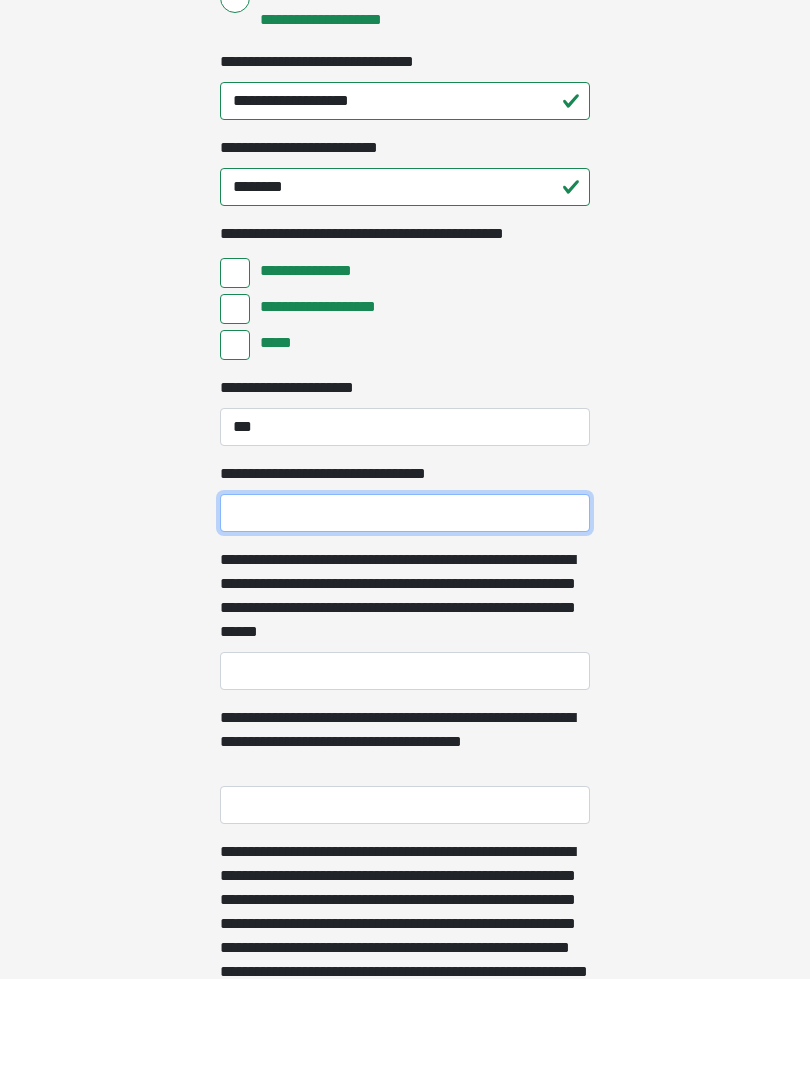 click on "**********" at bounding box center (405, 615) 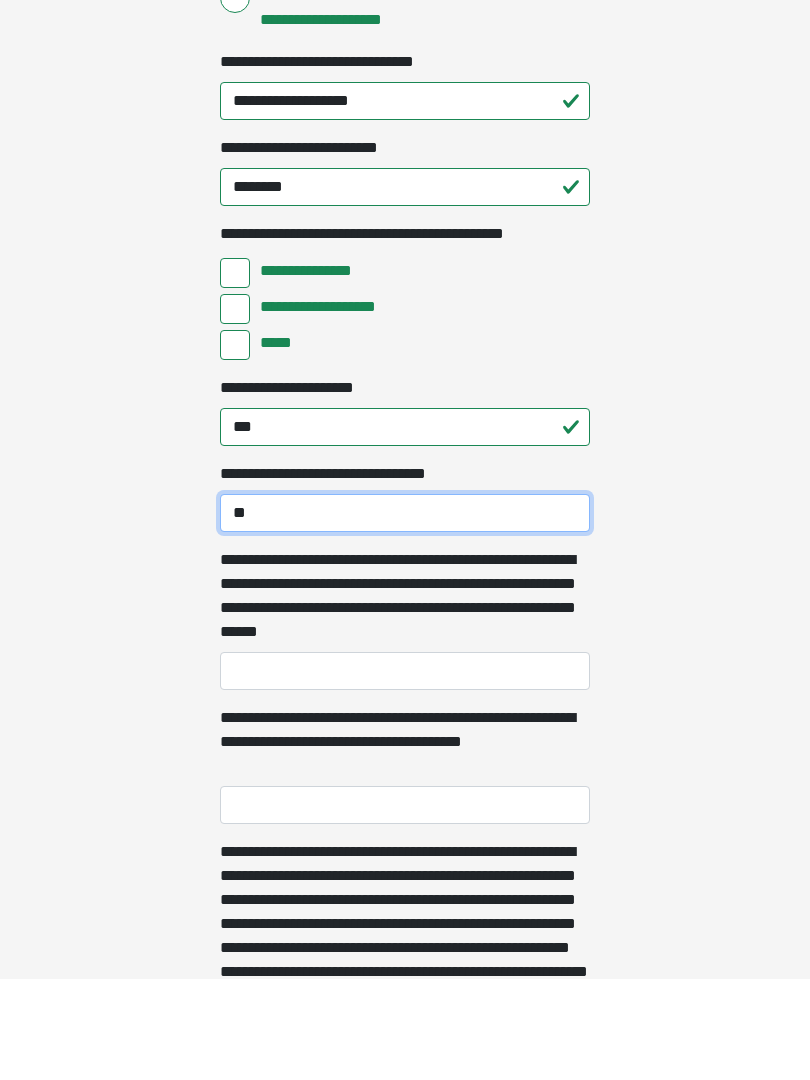 type on "**" 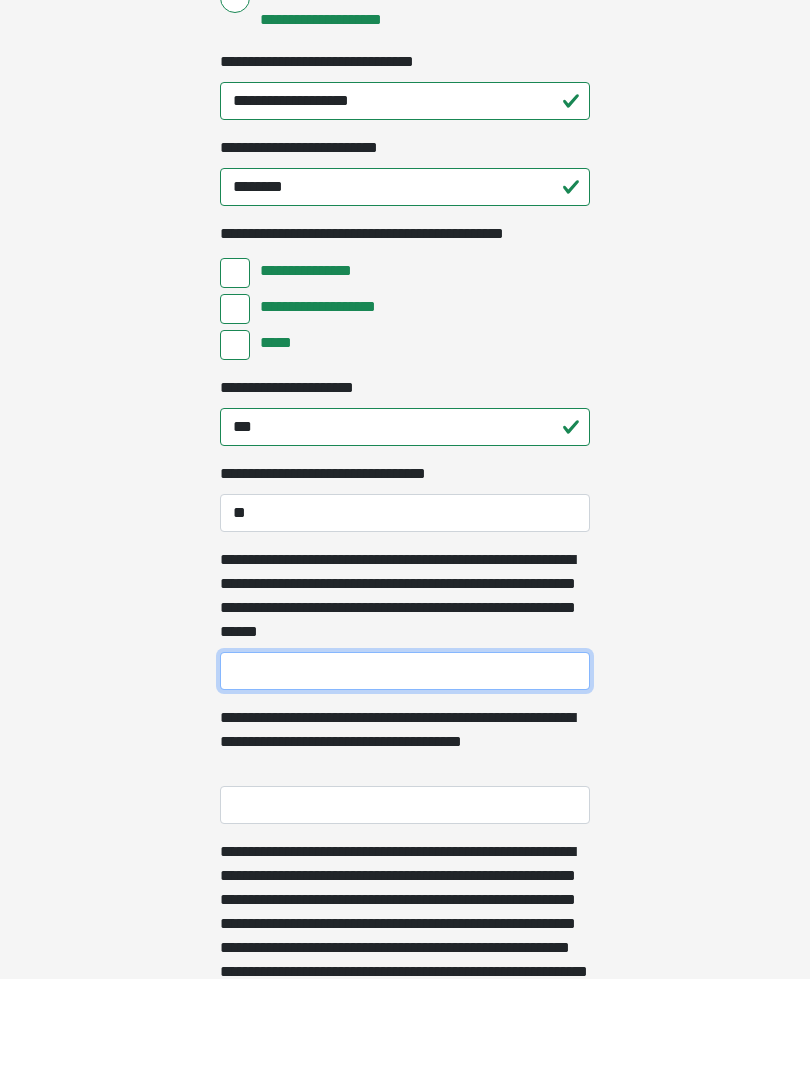 click on "**********" at bounding box center (405, 773) 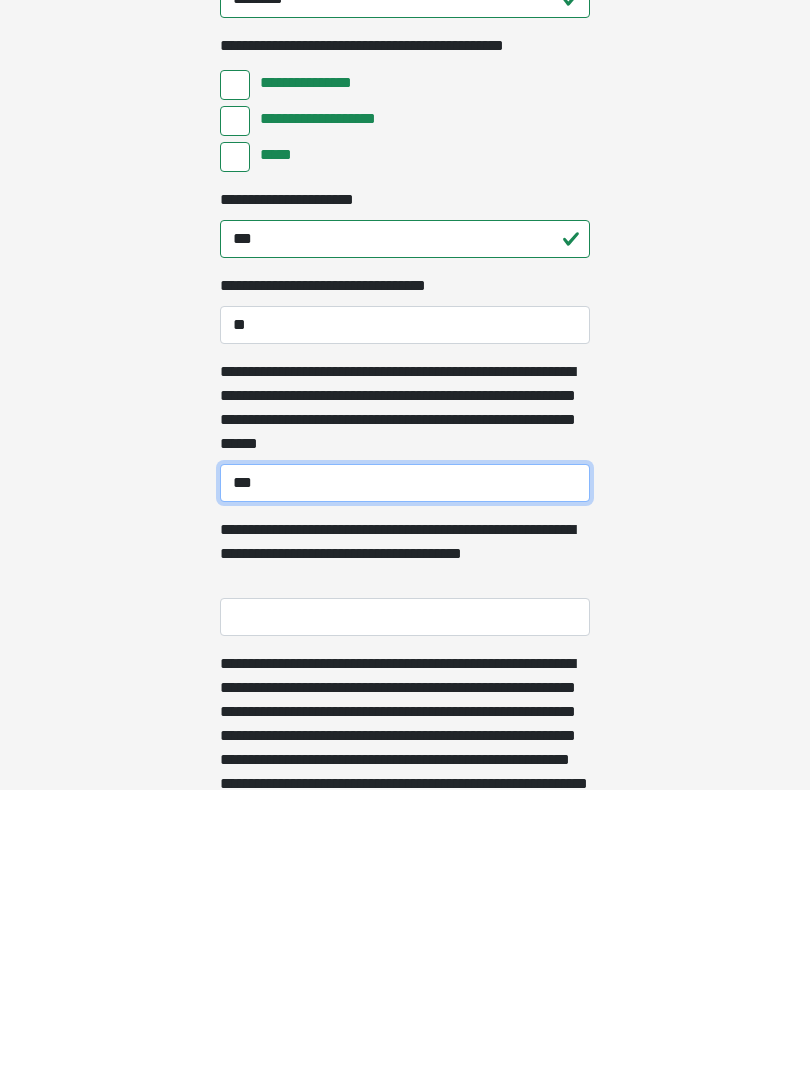 type on "***" 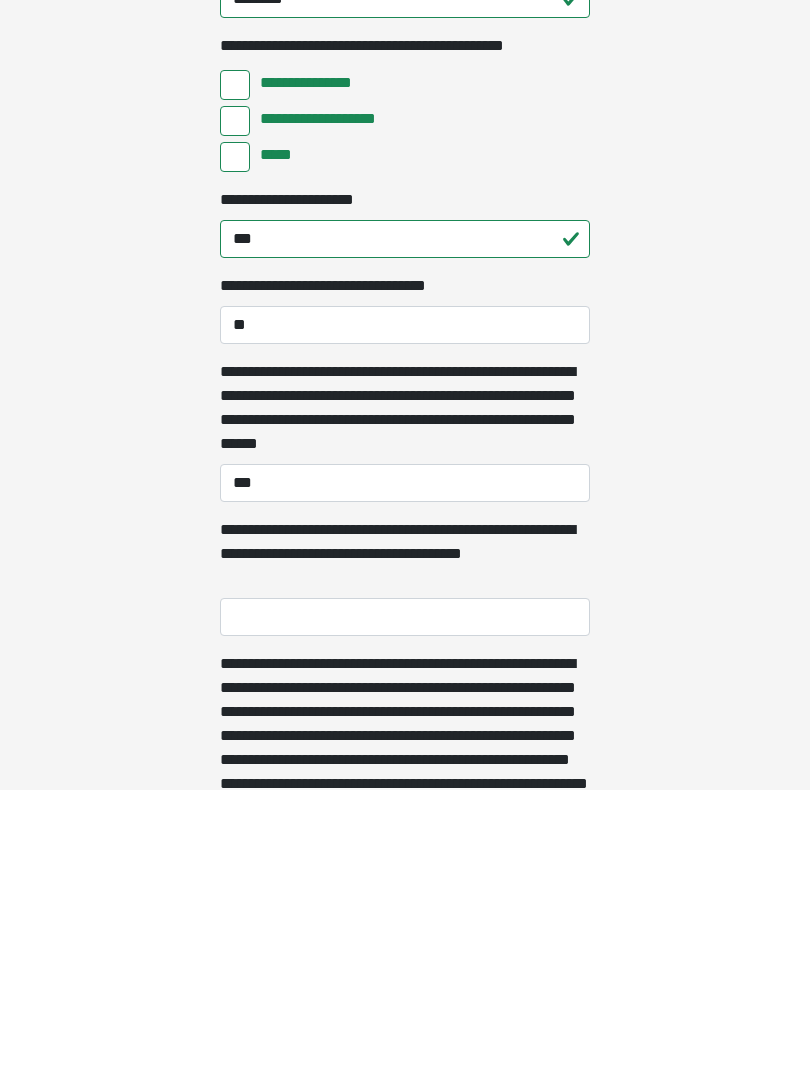 click on "**********" at bounding box center [405, 907] 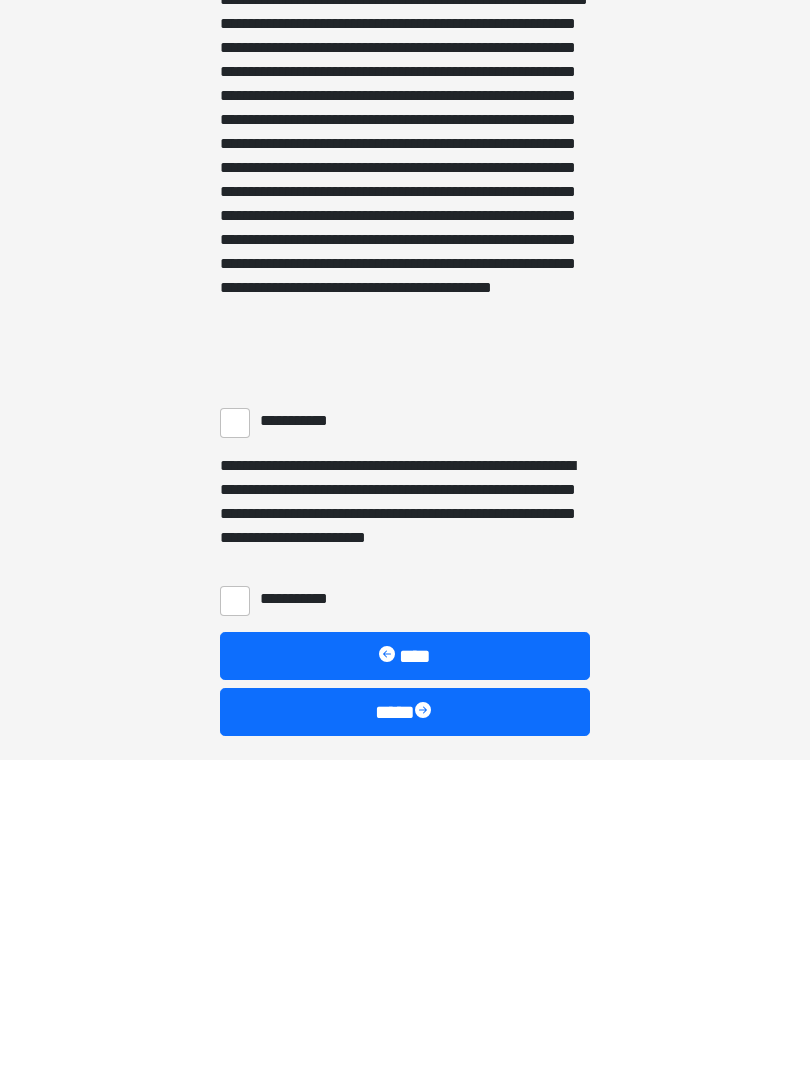 type on "***" 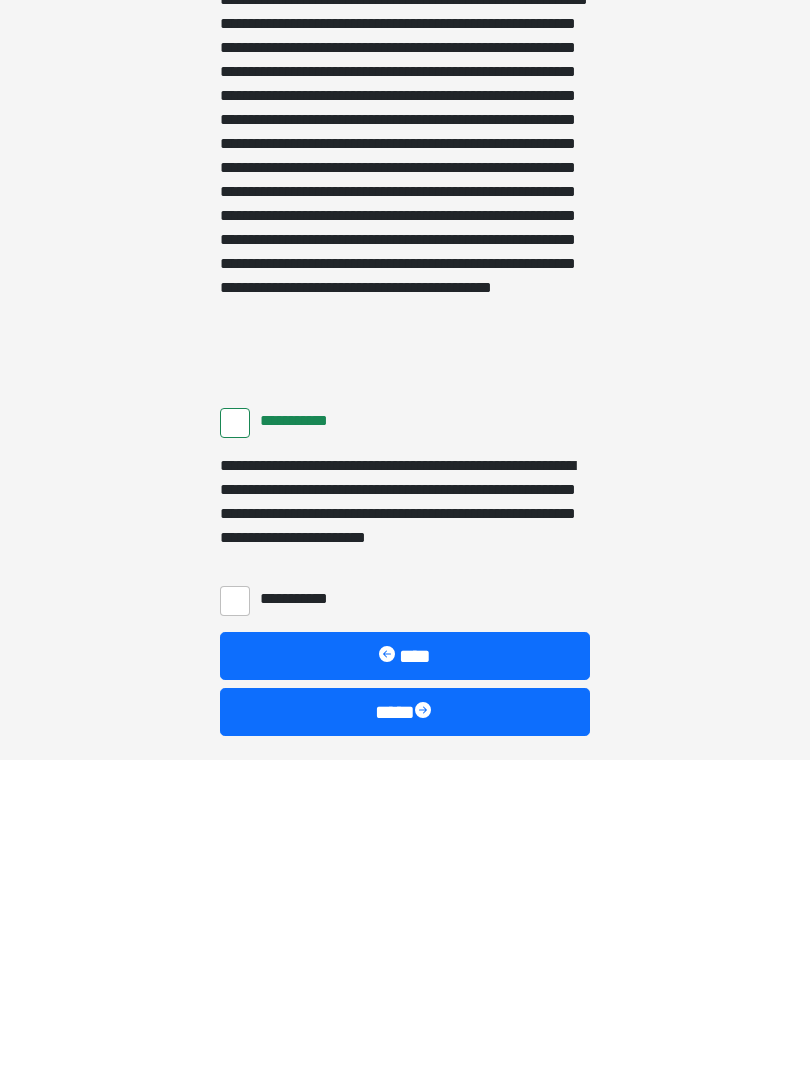 scroll, scrollTop: 1303, scrollLeft: 0, axis: vertical 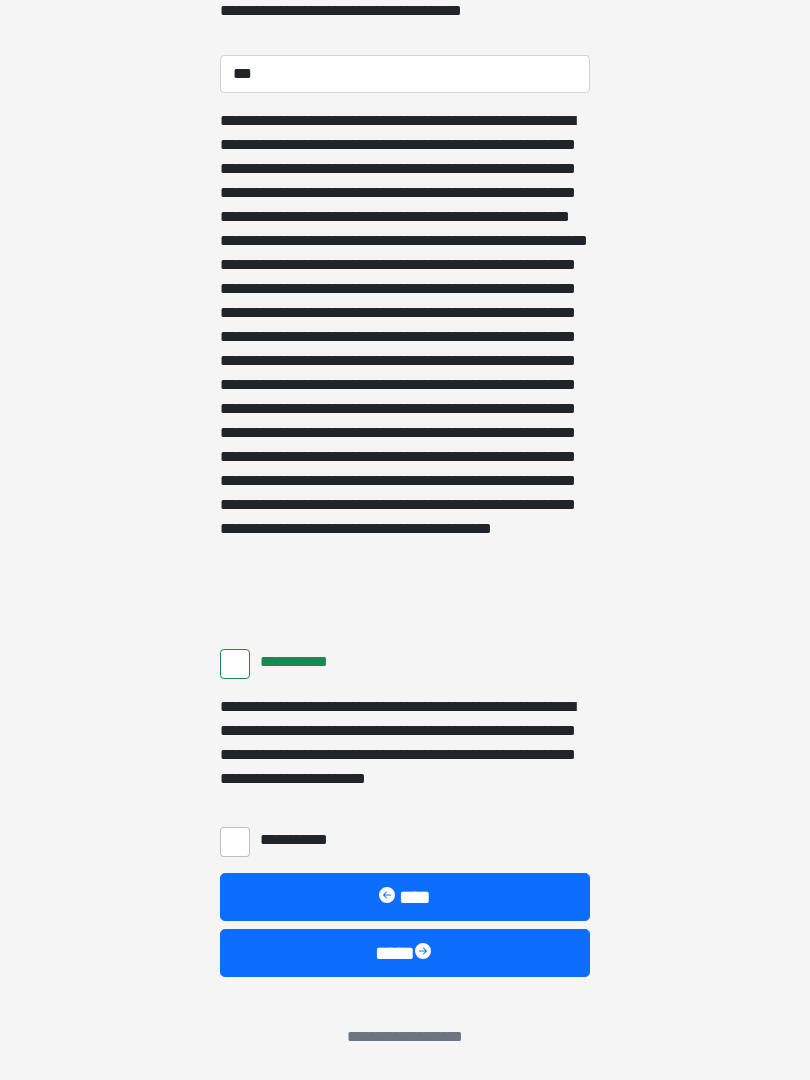 click on "**********" at bounding box center (235, 842) 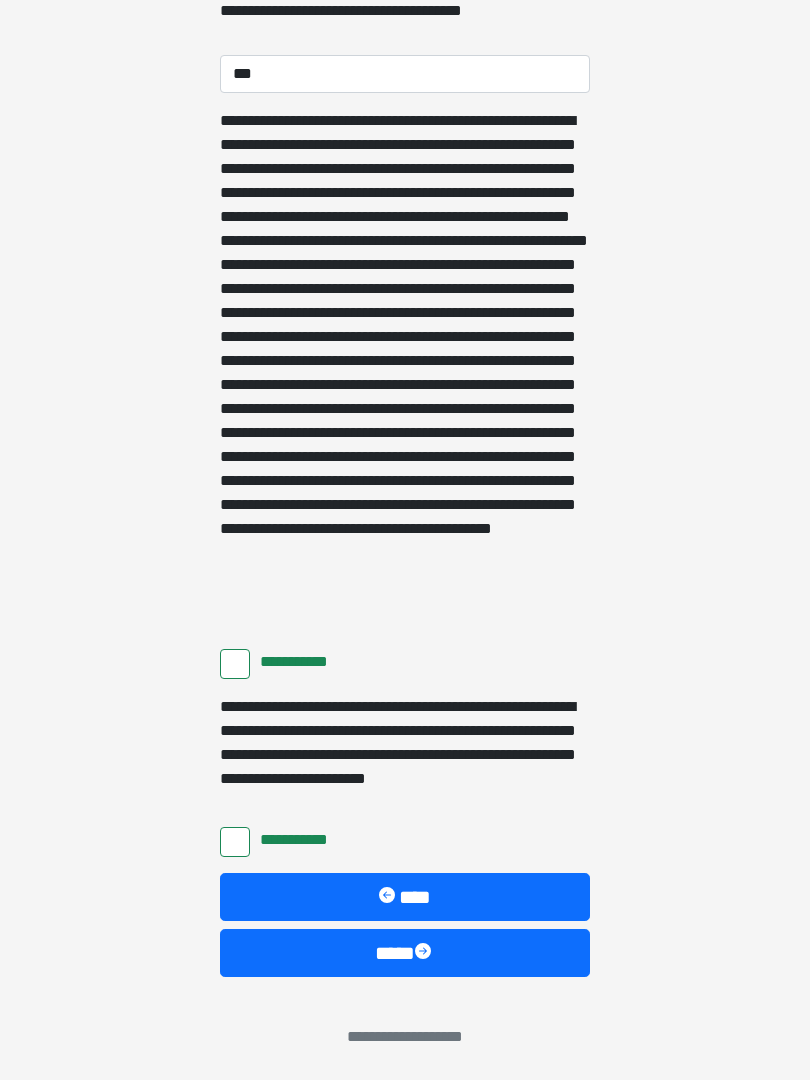 click on "****" at bounding box center (405, 953) 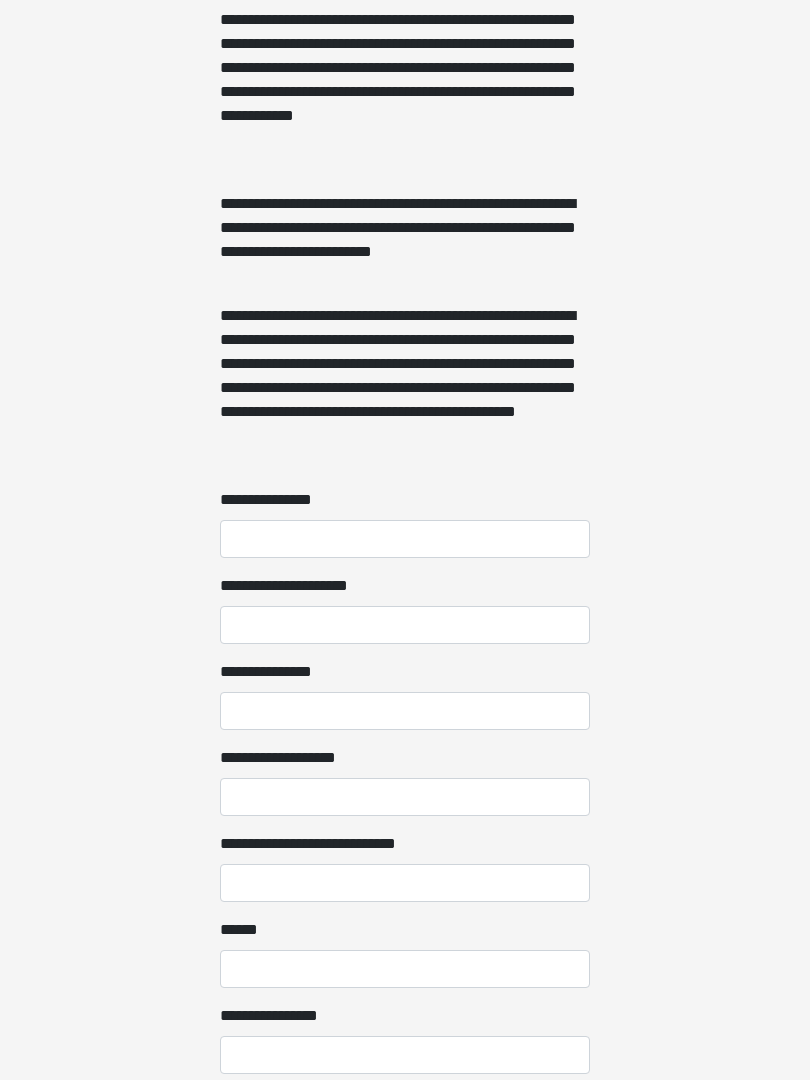 scroll, scrollTop: 1467, scrollLeft: 0, axis: vertical 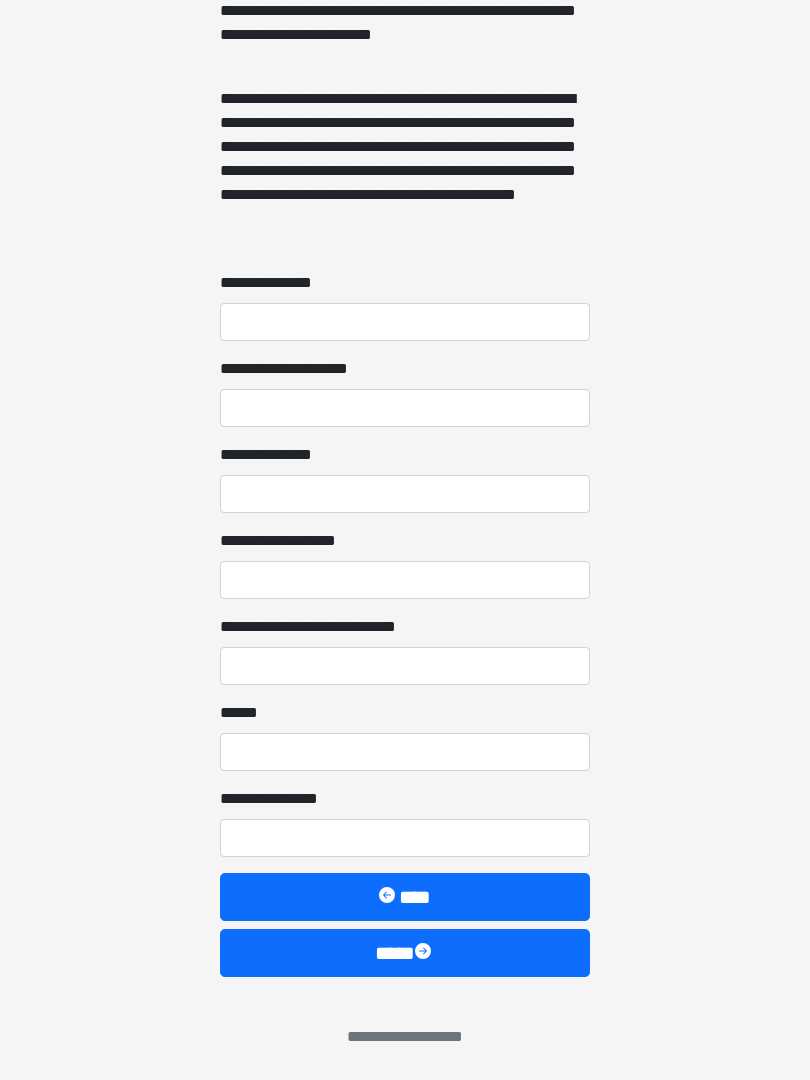 click on "****" at bounding box center (405, 953) 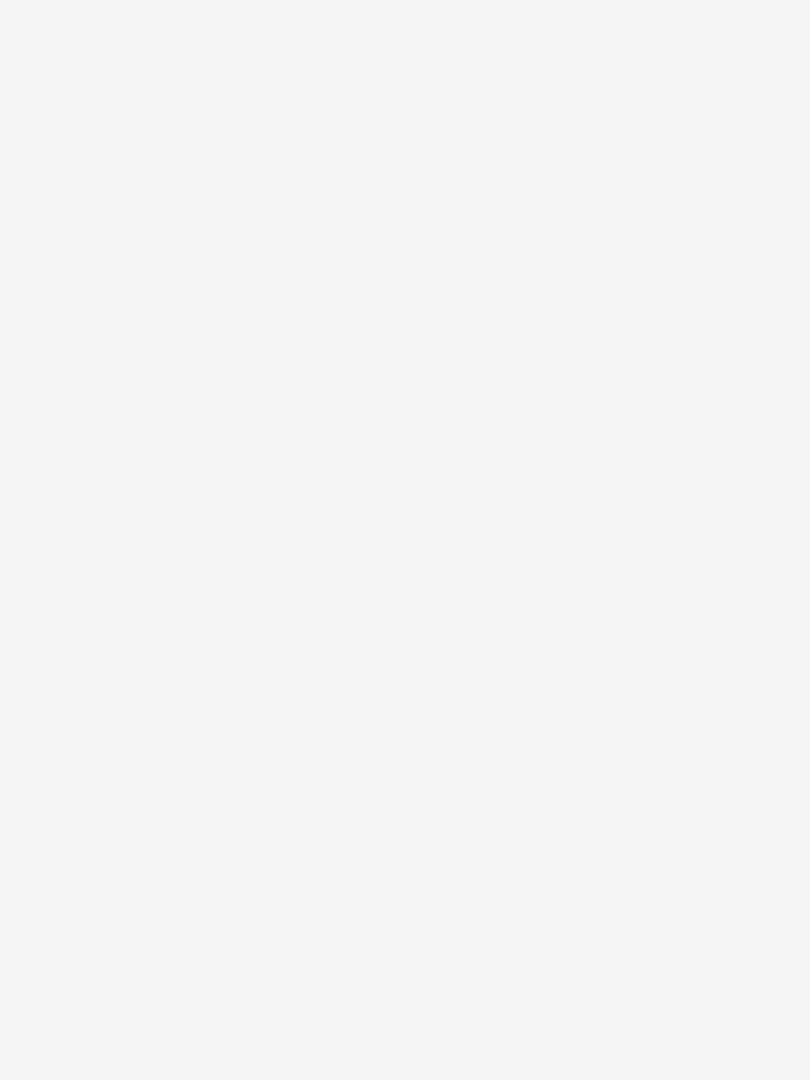scroll, scrollTop: 0, scrollLeft: 0, axis: both 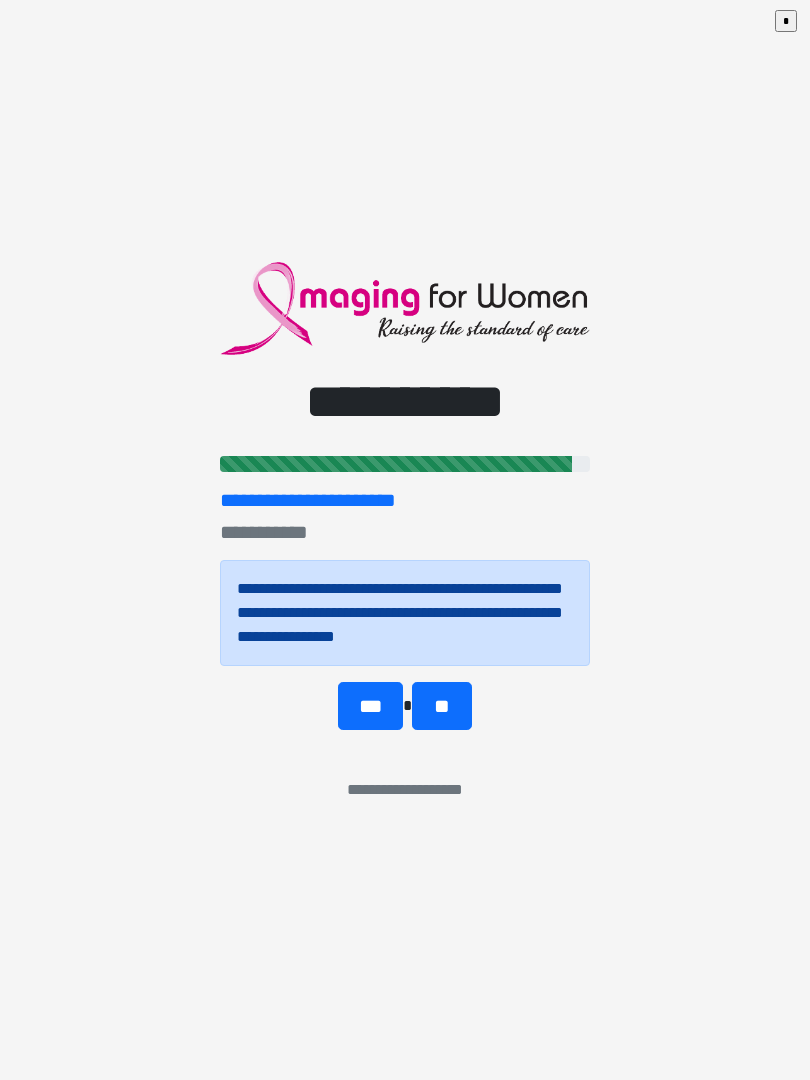click on "**" at bounding box center [441, 706] 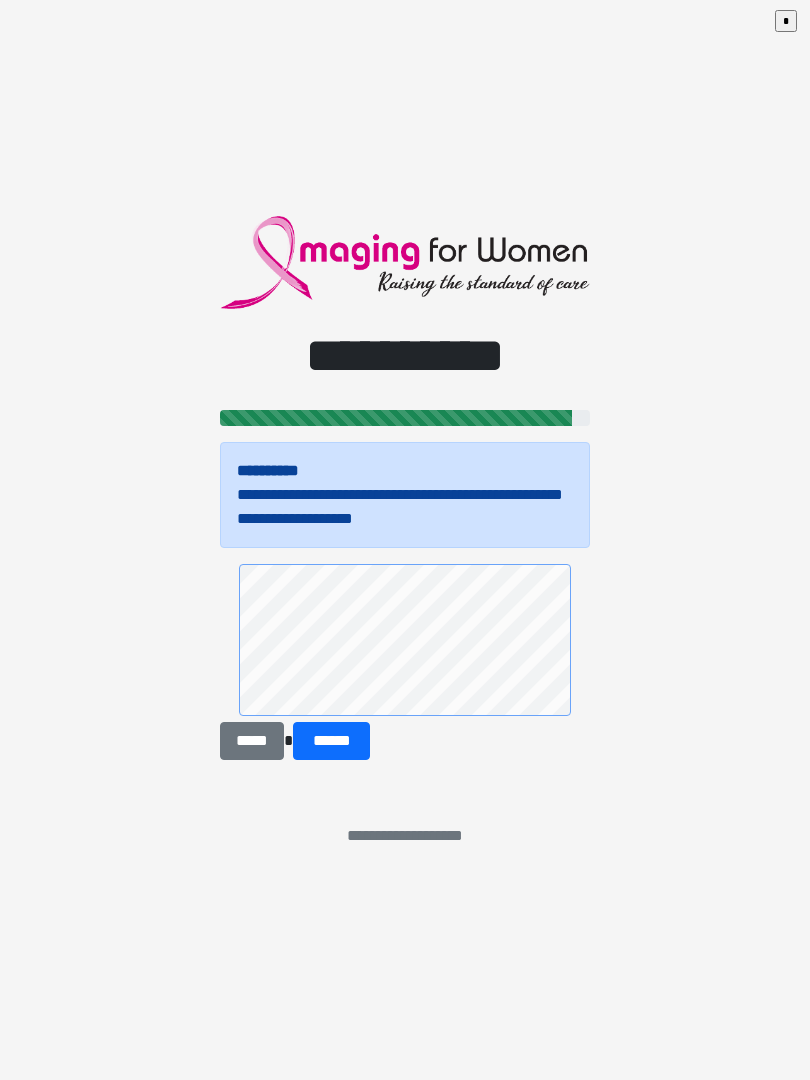 click on "******" at bounding box center [331, 741] 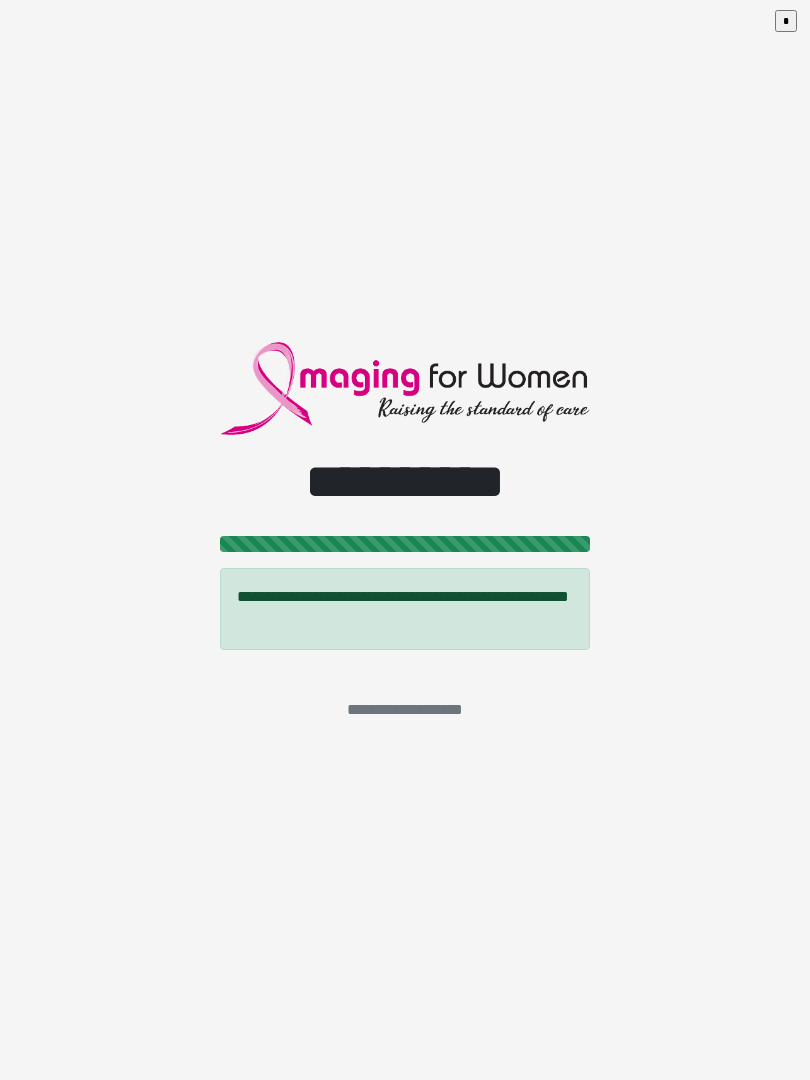 click on "*" at bounding box center (786, 21) 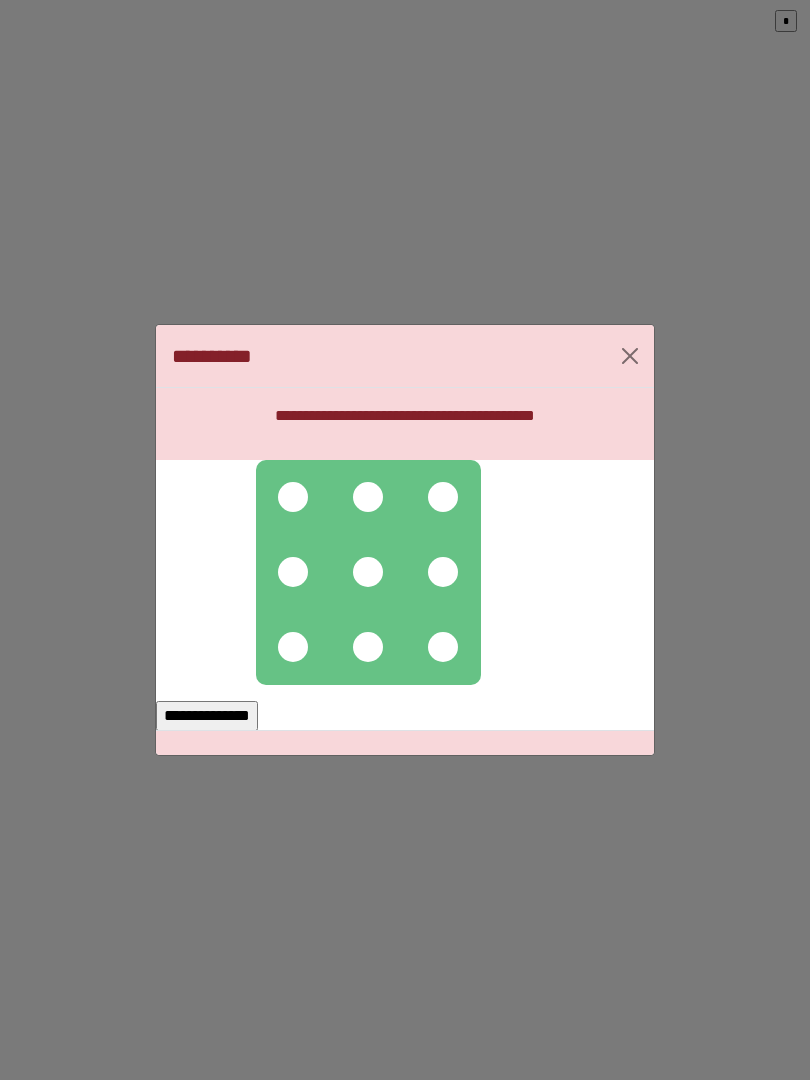 click at bounding box center (293, 497) 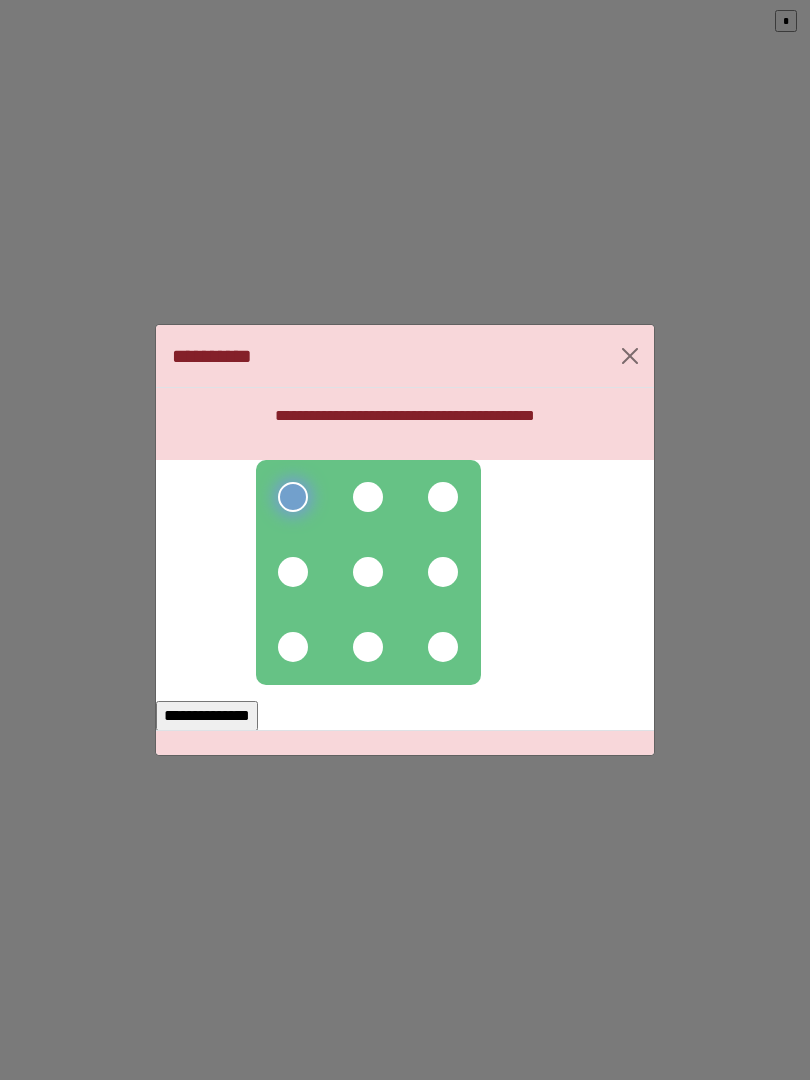 click at bounding box center [368, 497] 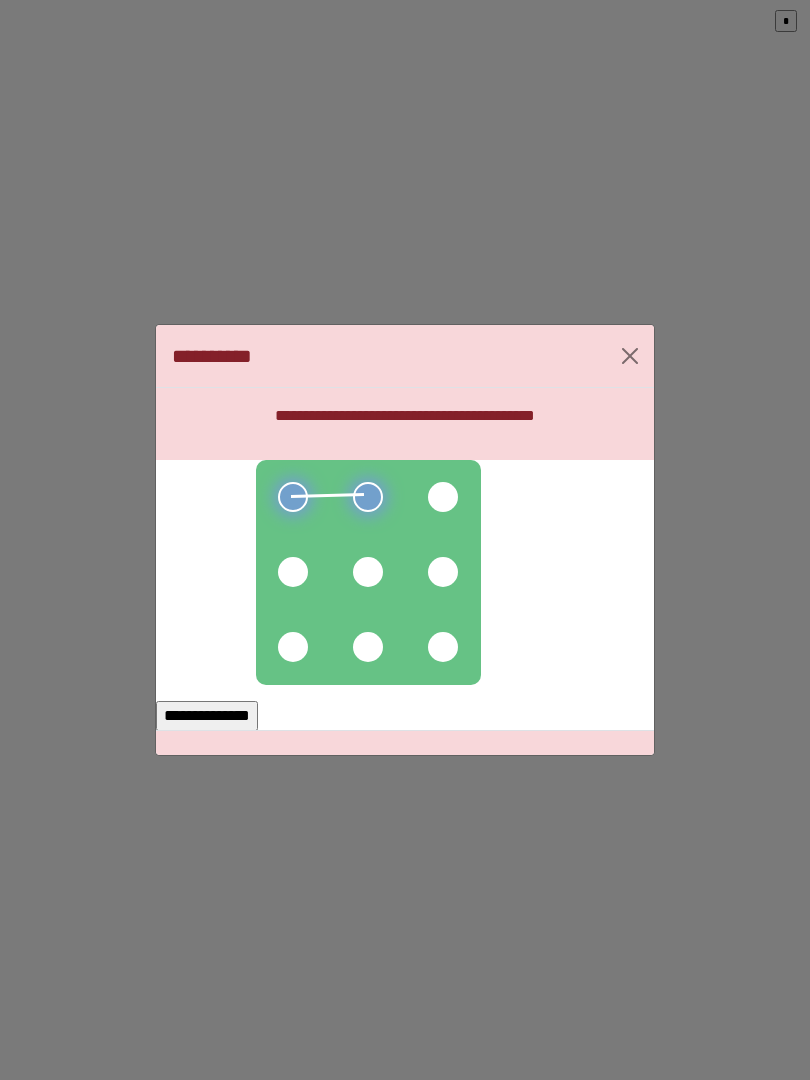 click at bounding box center [443, 497] 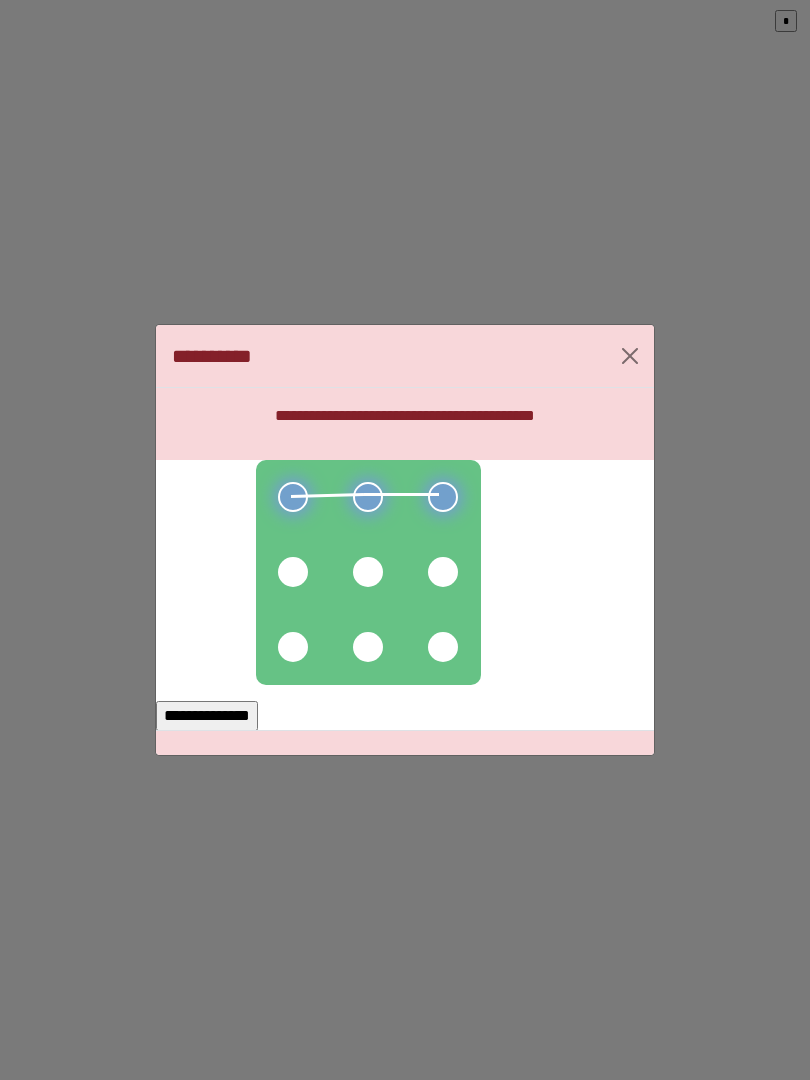 click at bounding box center [443, 572] 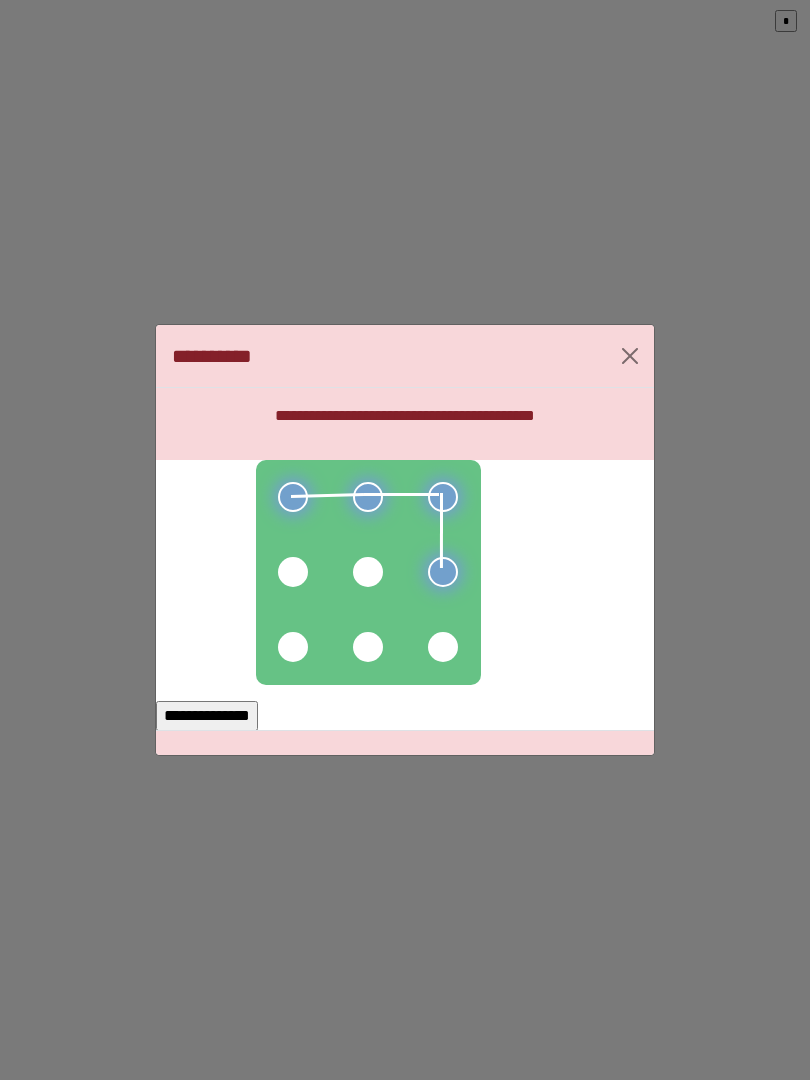 click at bounding box center (368, 572) 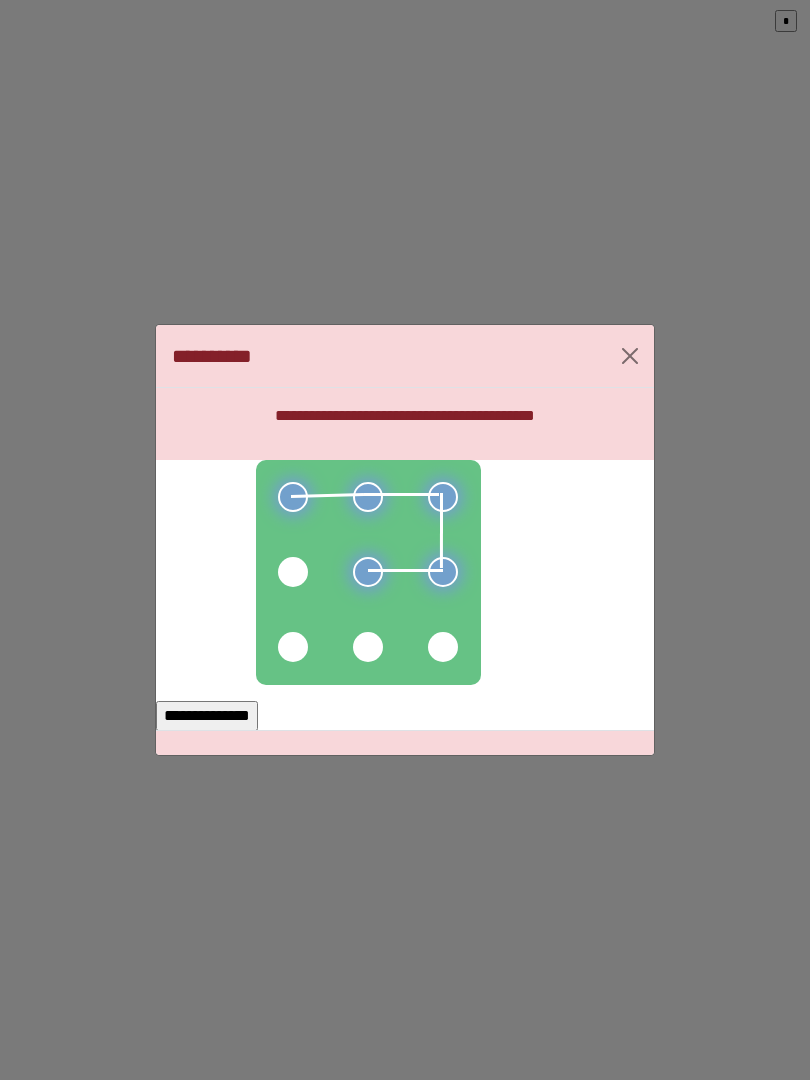 click at bounding box center [368, 572] 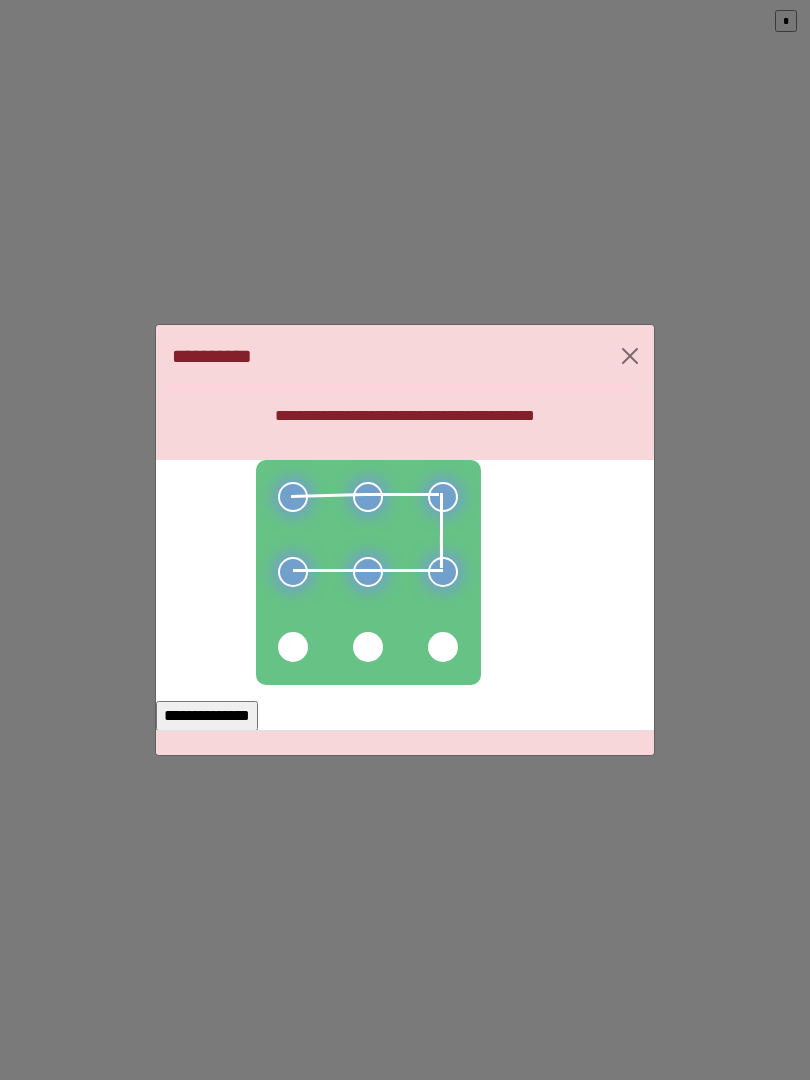click on "**********" at bounding box center (207, 716) 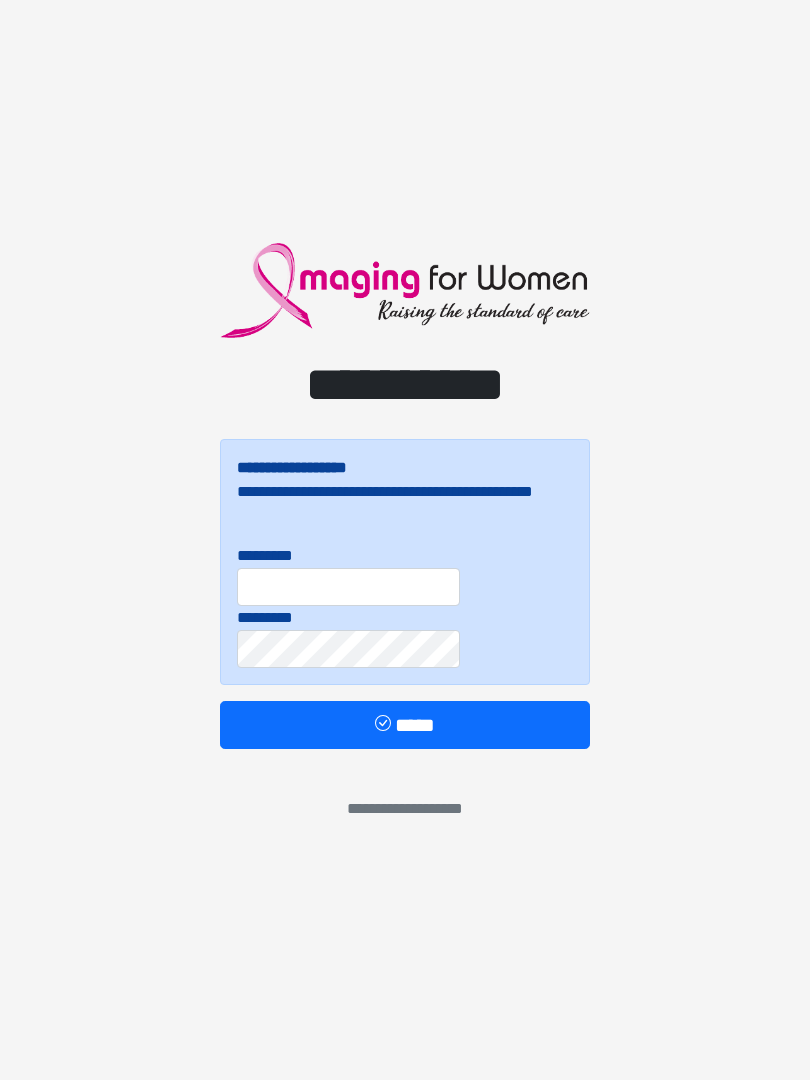 scroll, scrollTop: 0, scrollLeft: 0, axis: both 